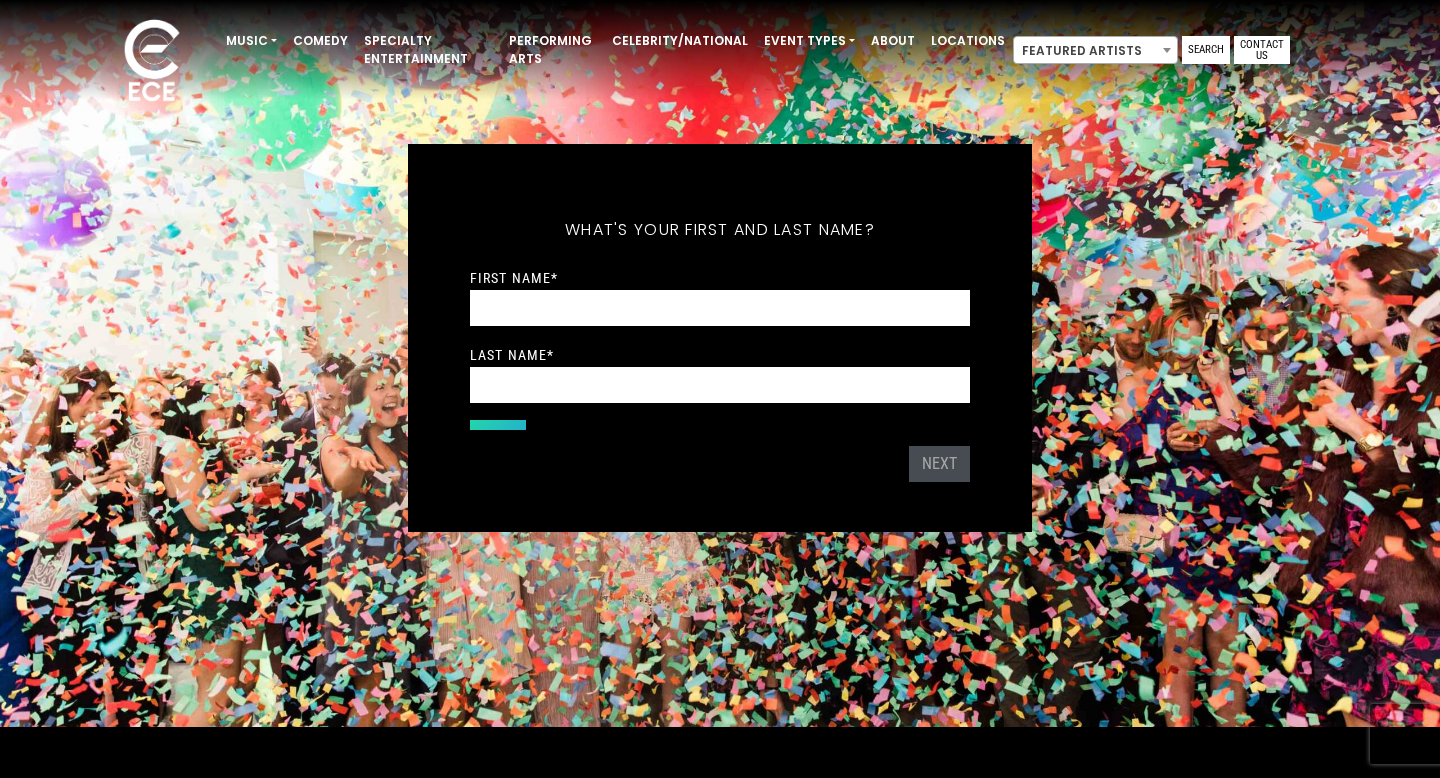scroll, scrollTop: 51, scrollLeft: 0, axis: vertical 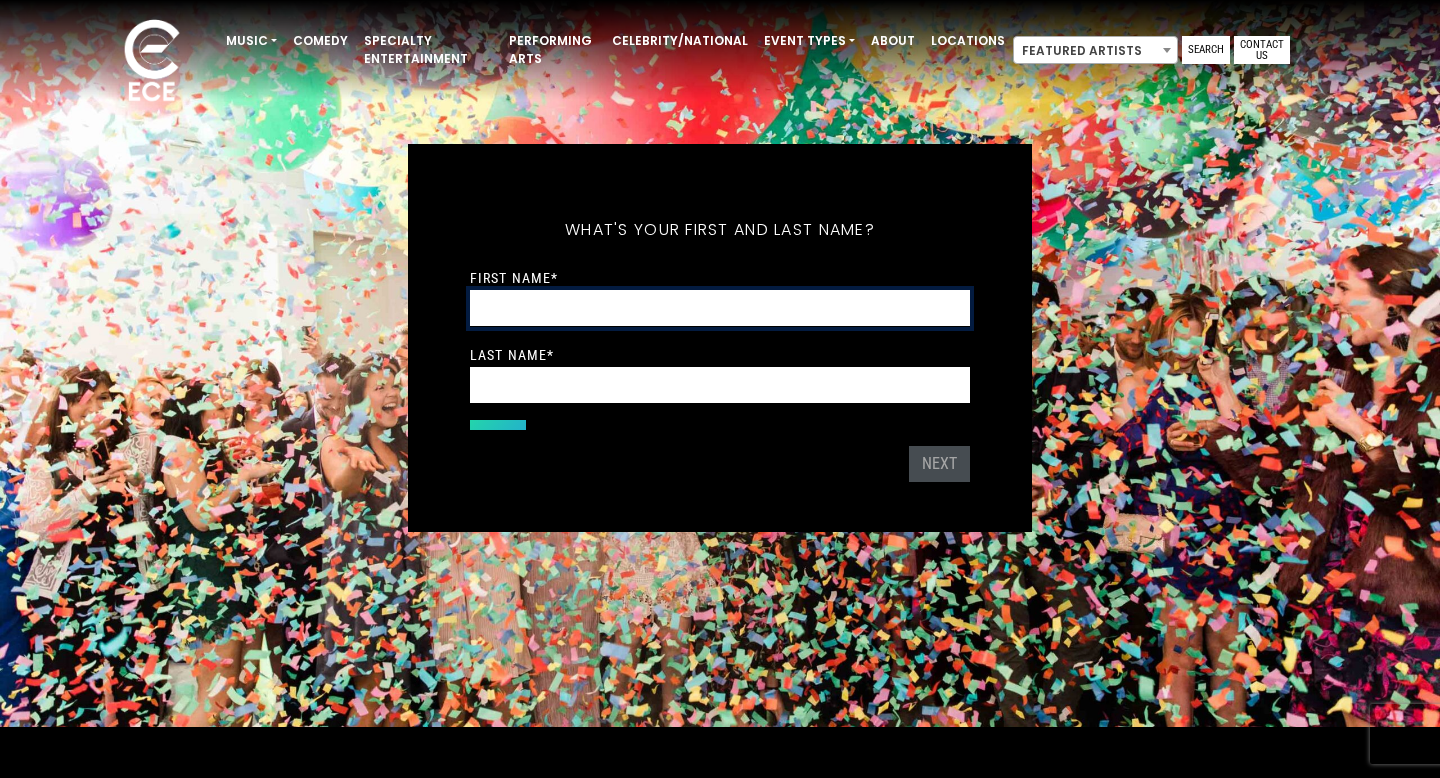 click on "First Name *" at bounding box center [720, 308] 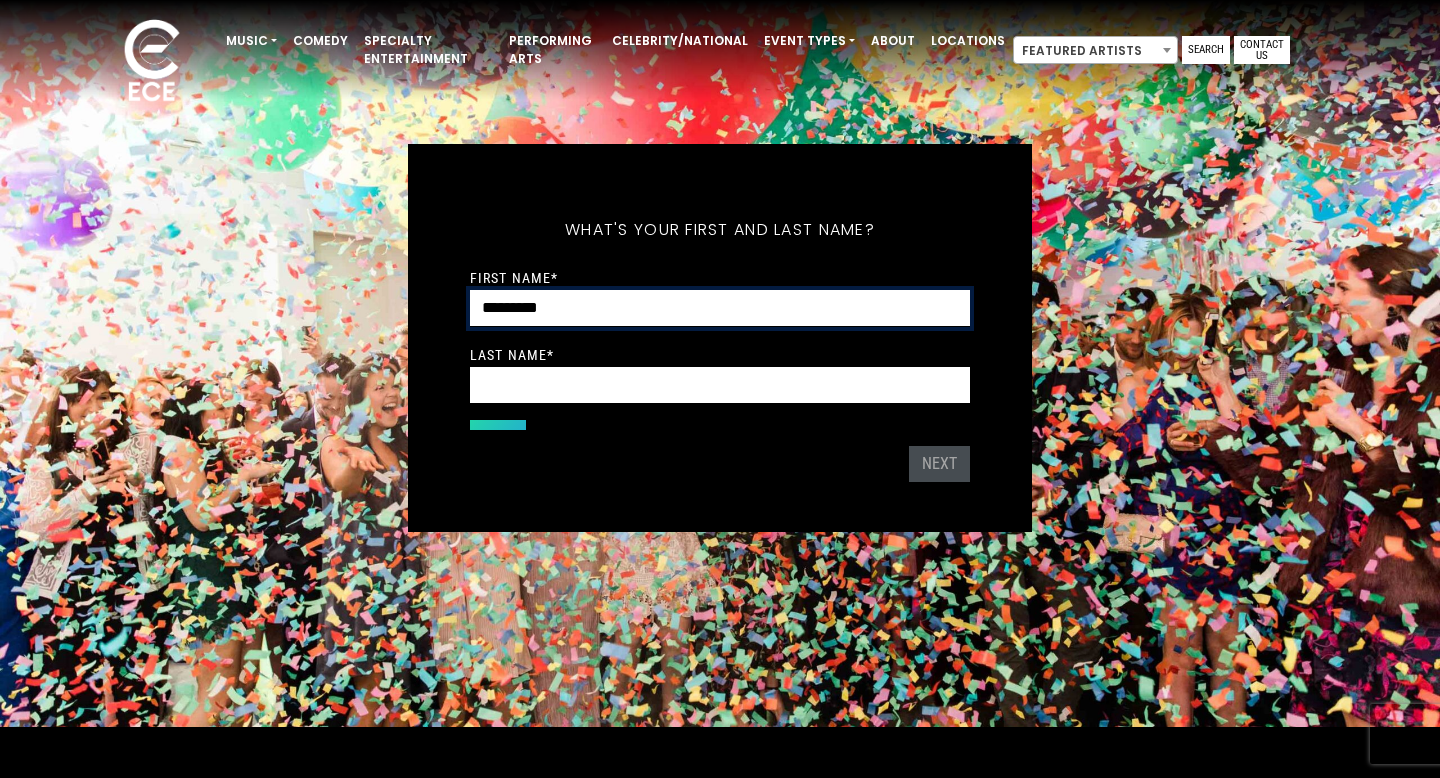 type on "******" 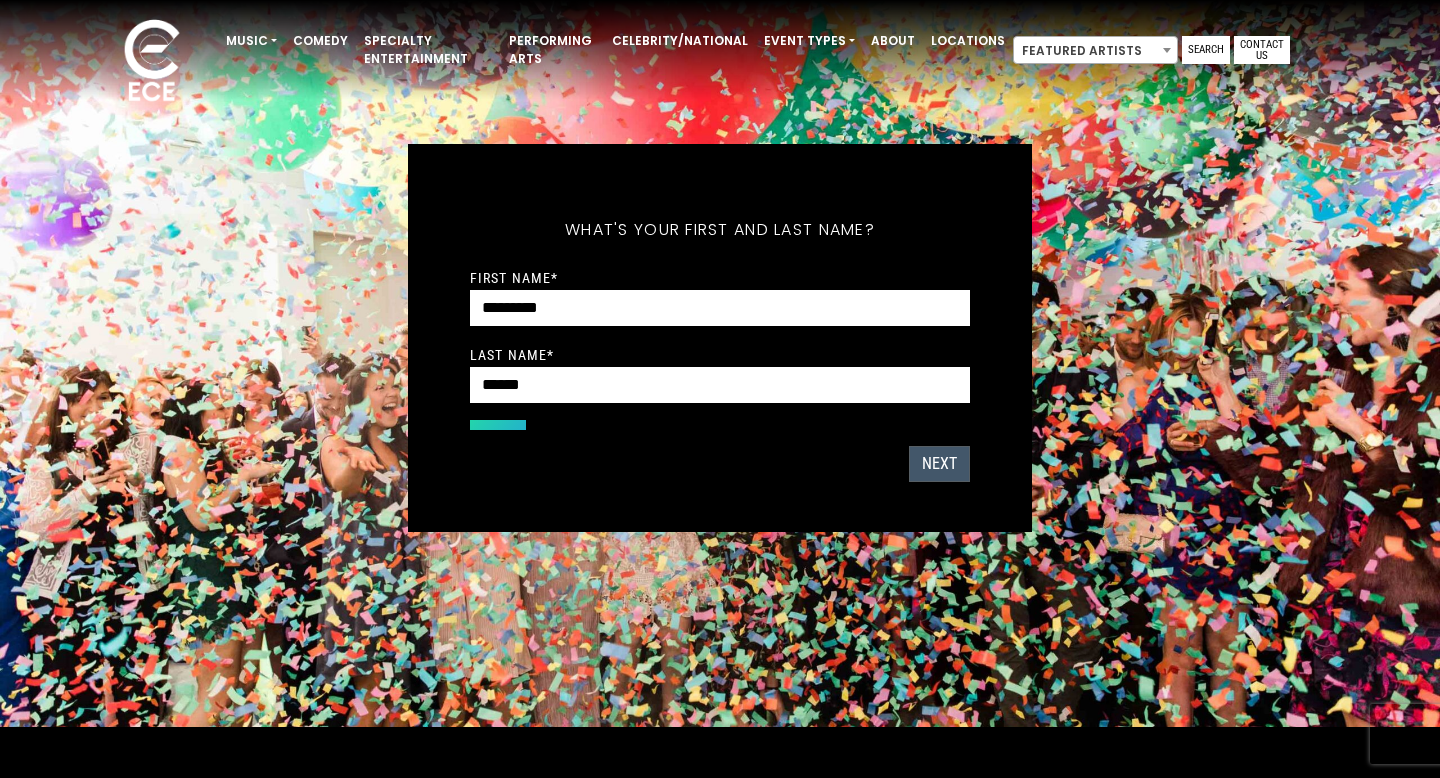 click on "Next" at bounding box center [939, 464] 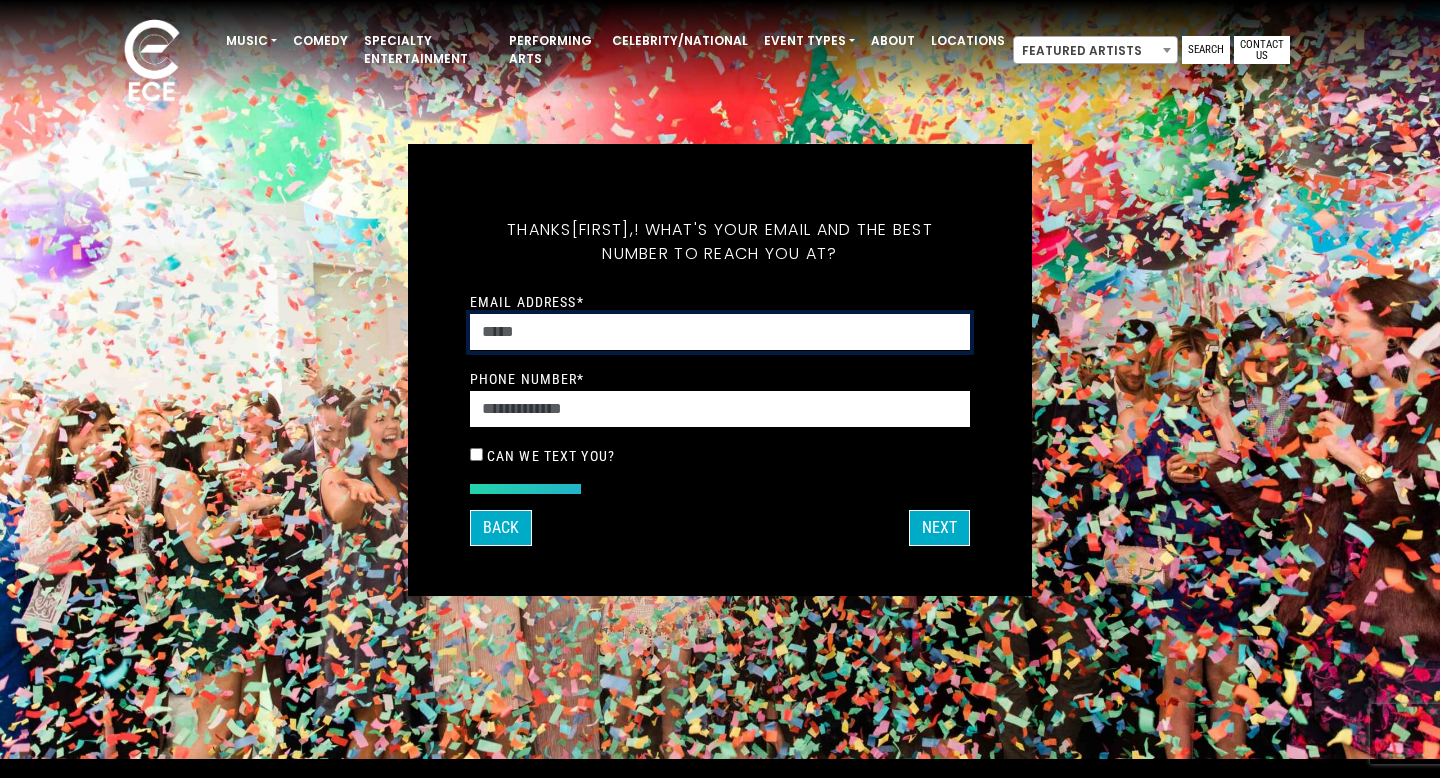 click on "Email Address *" at bounding box center (720, 332) 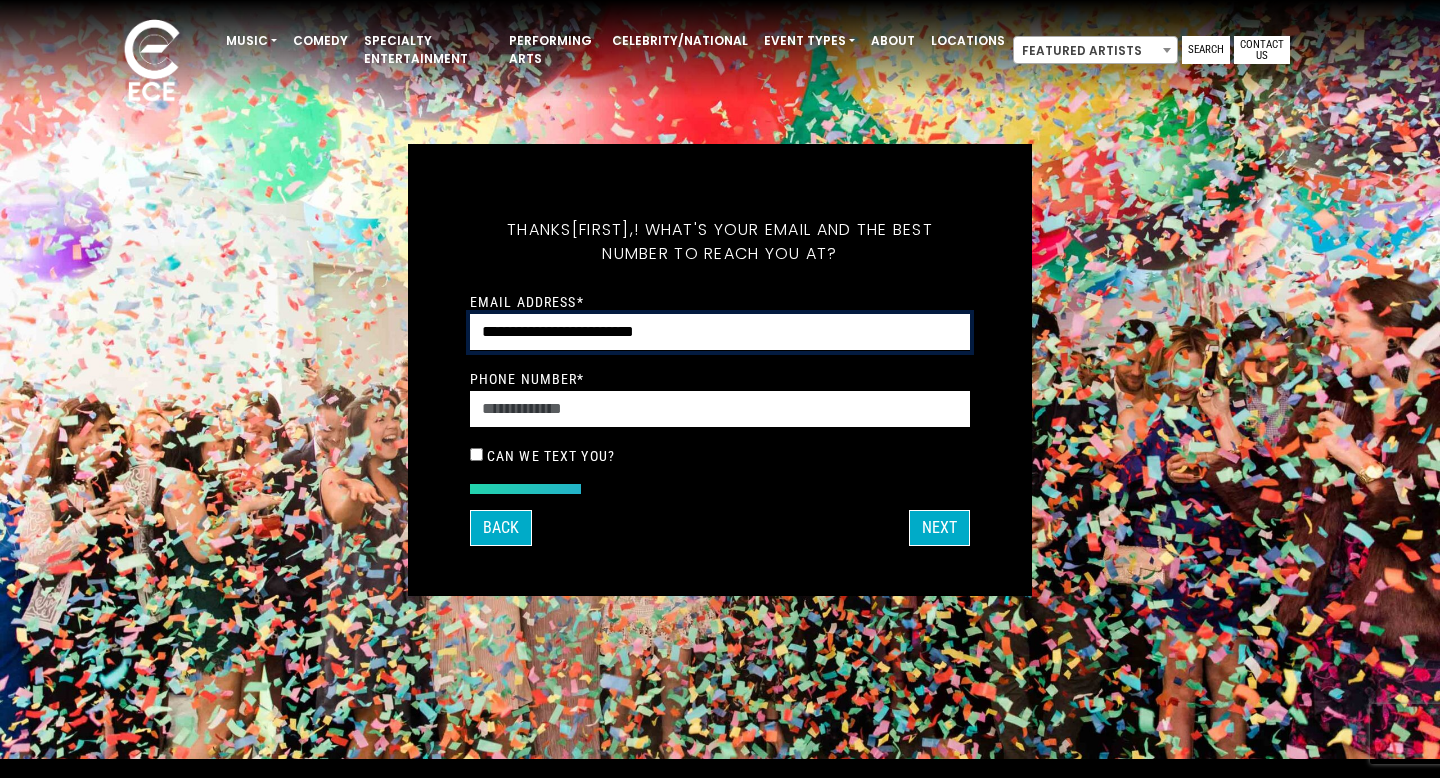 type on "**********" 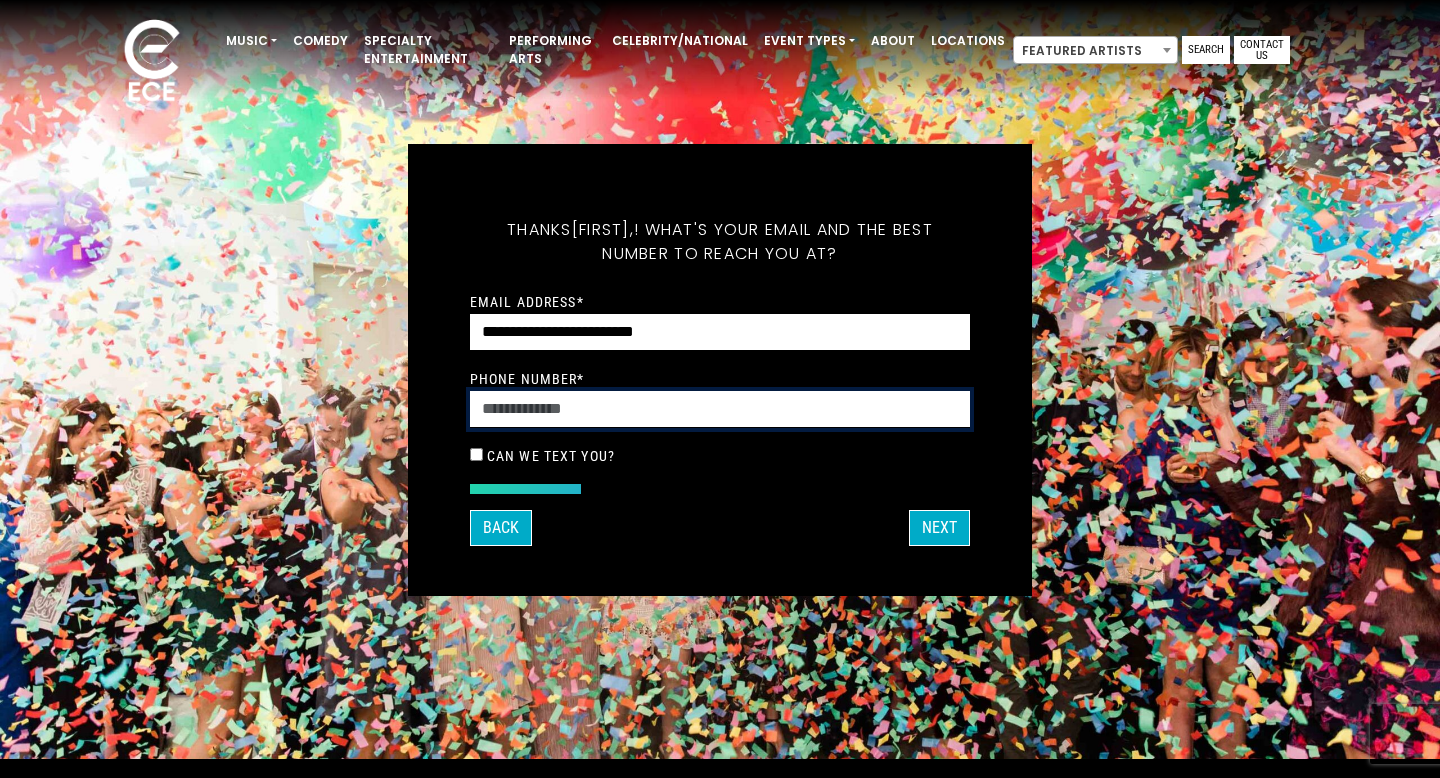 click on "Phone Number *" at bounding box center [720, 409] 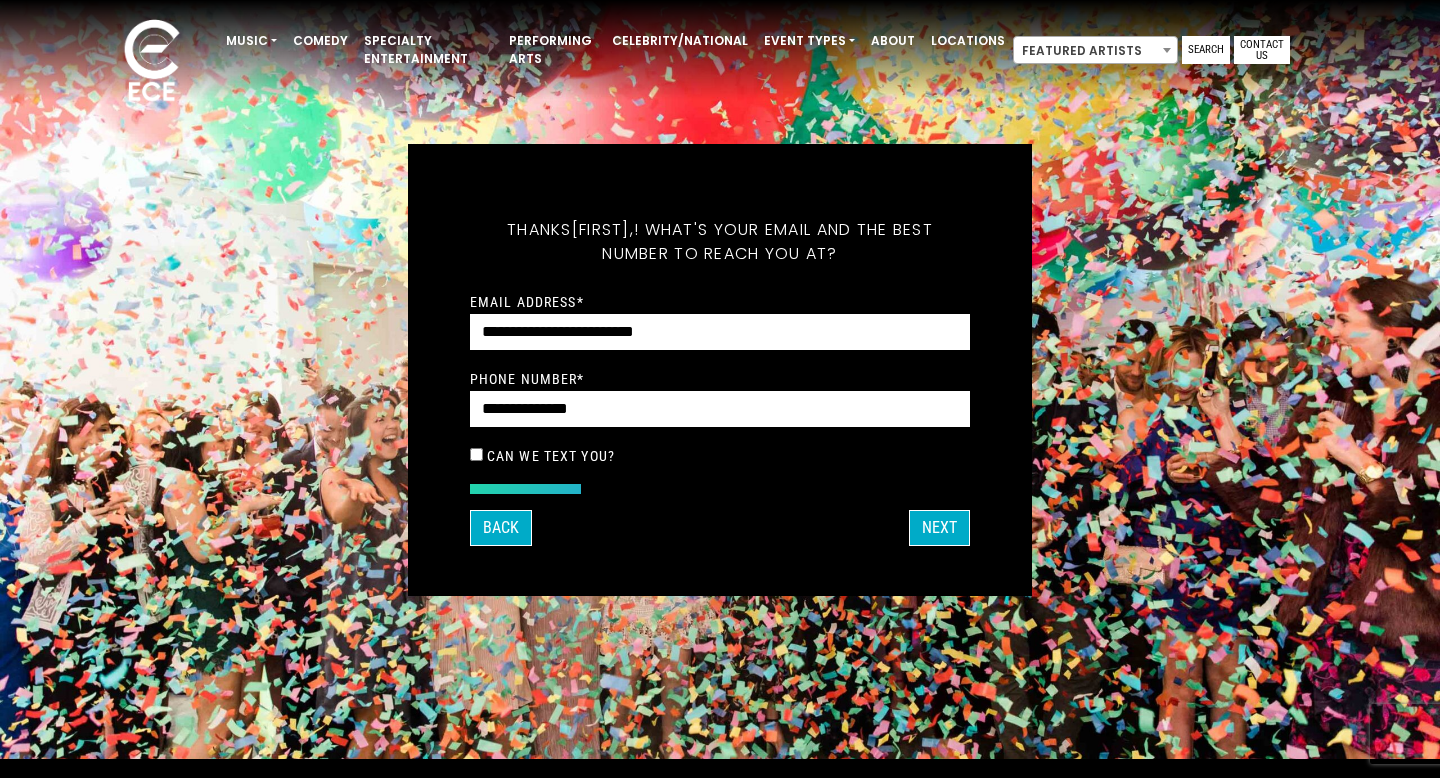 click on "Can we text you?" at bounding box center (551, 456) 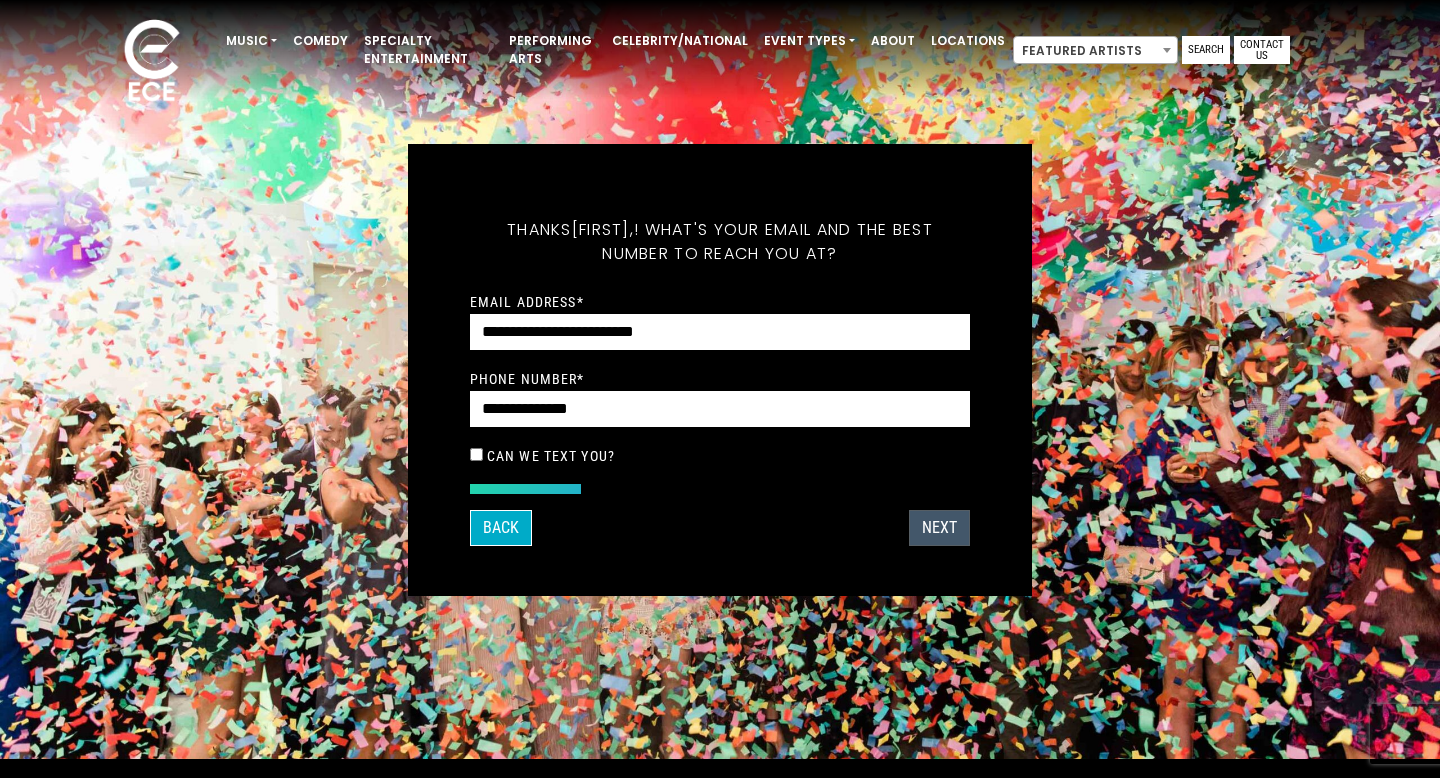 click on "Next" at bounding box center [939, 528] 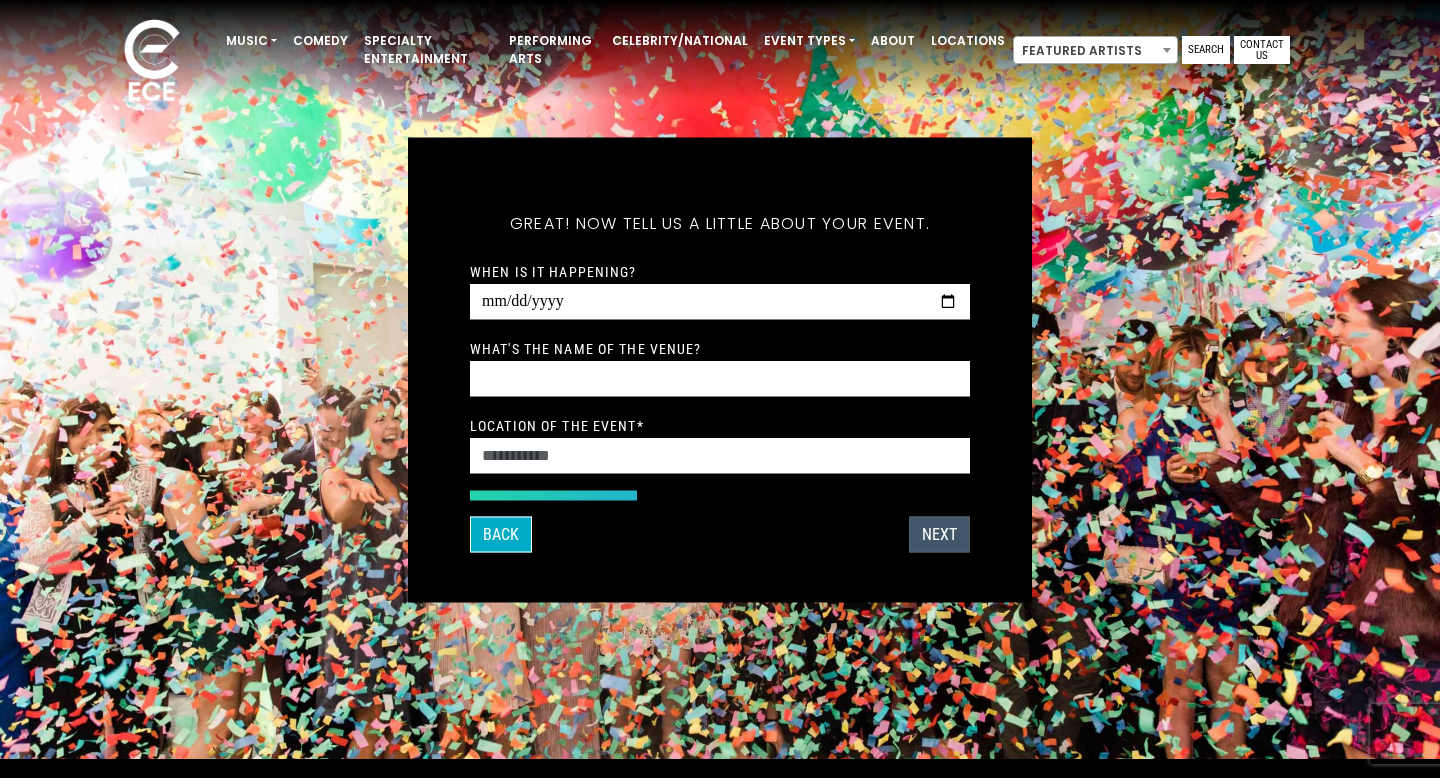 scroll, scrollTop: 12, scrollLeft: 0, axis: vertical 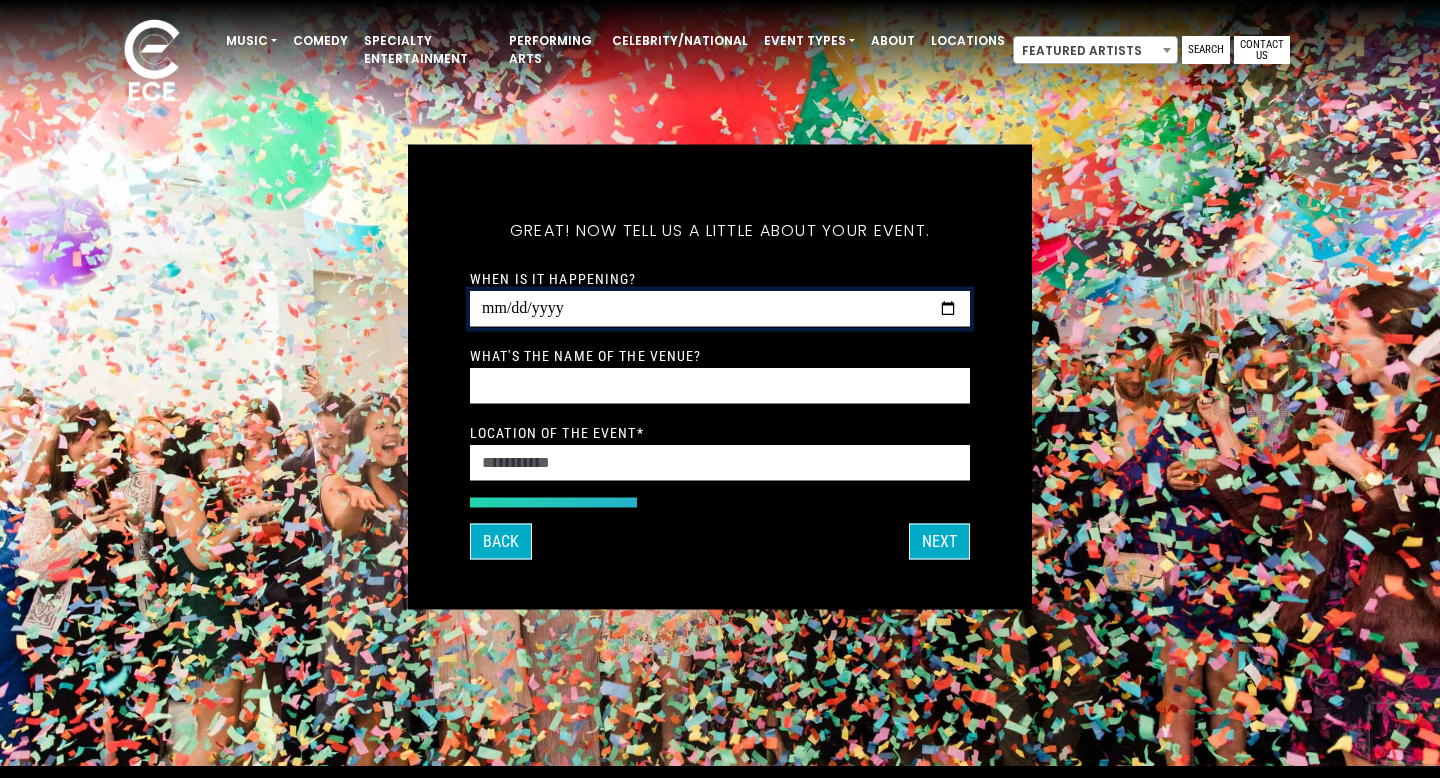 click on "When is it happening?" at bounding box center [720, 309] 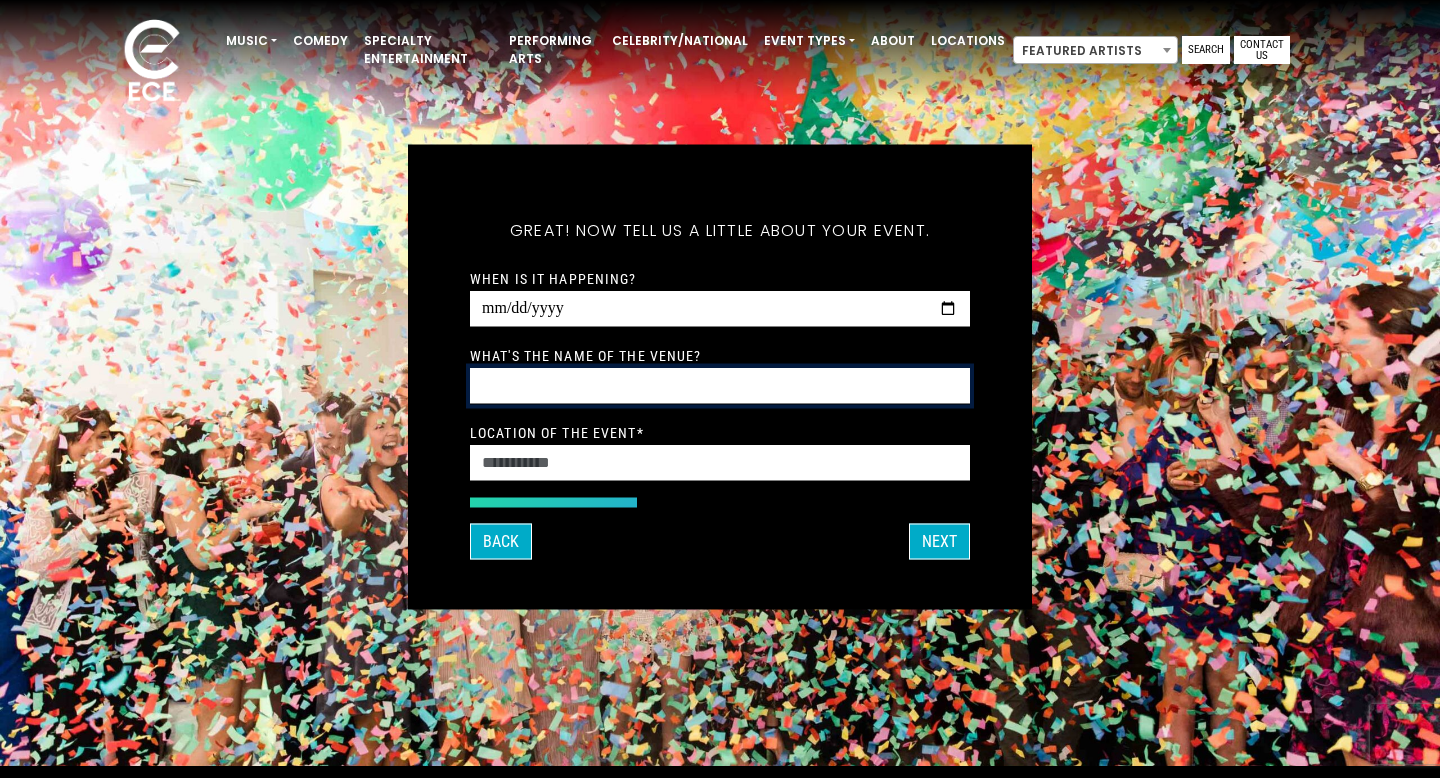 click on "What's the name of the venue?" at bounding box center (720, 386) 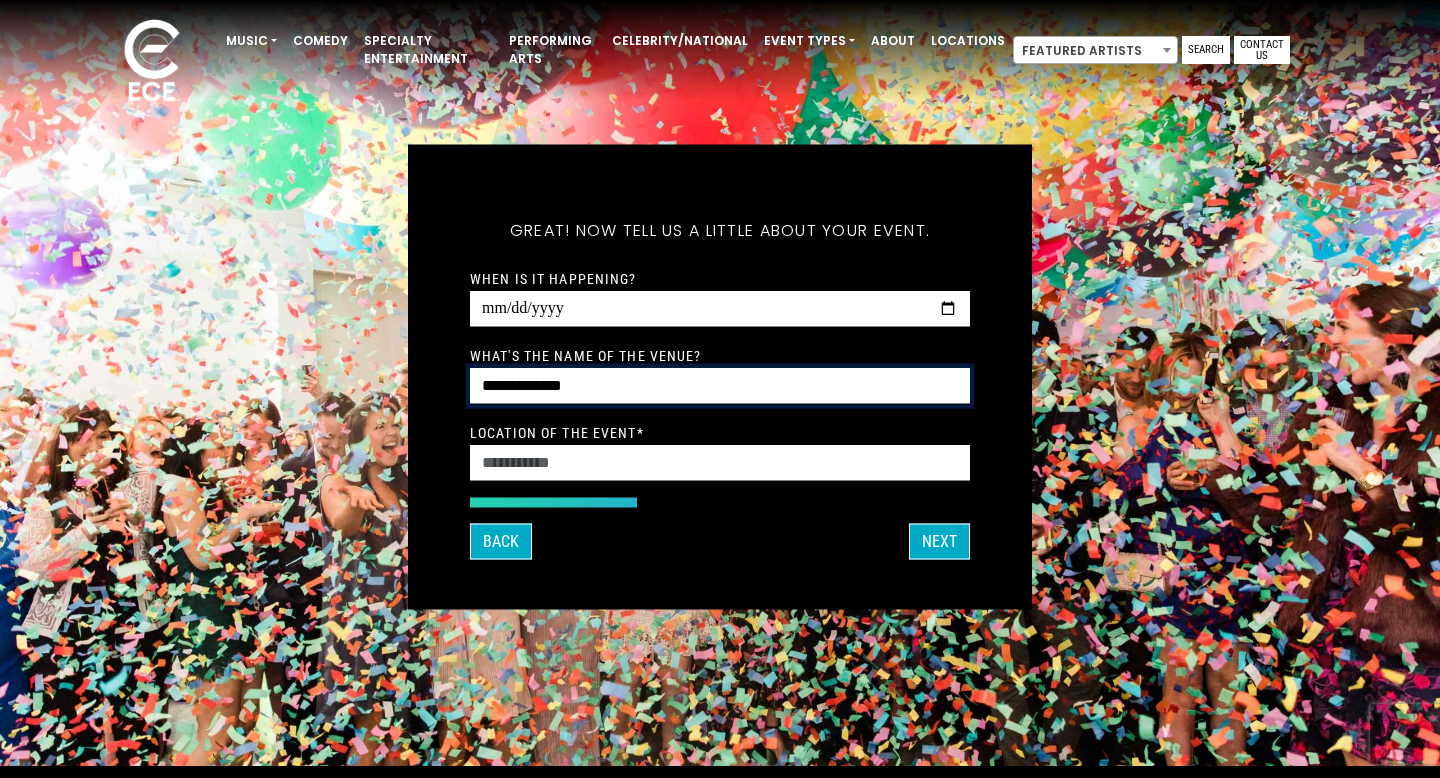 type on "**********" 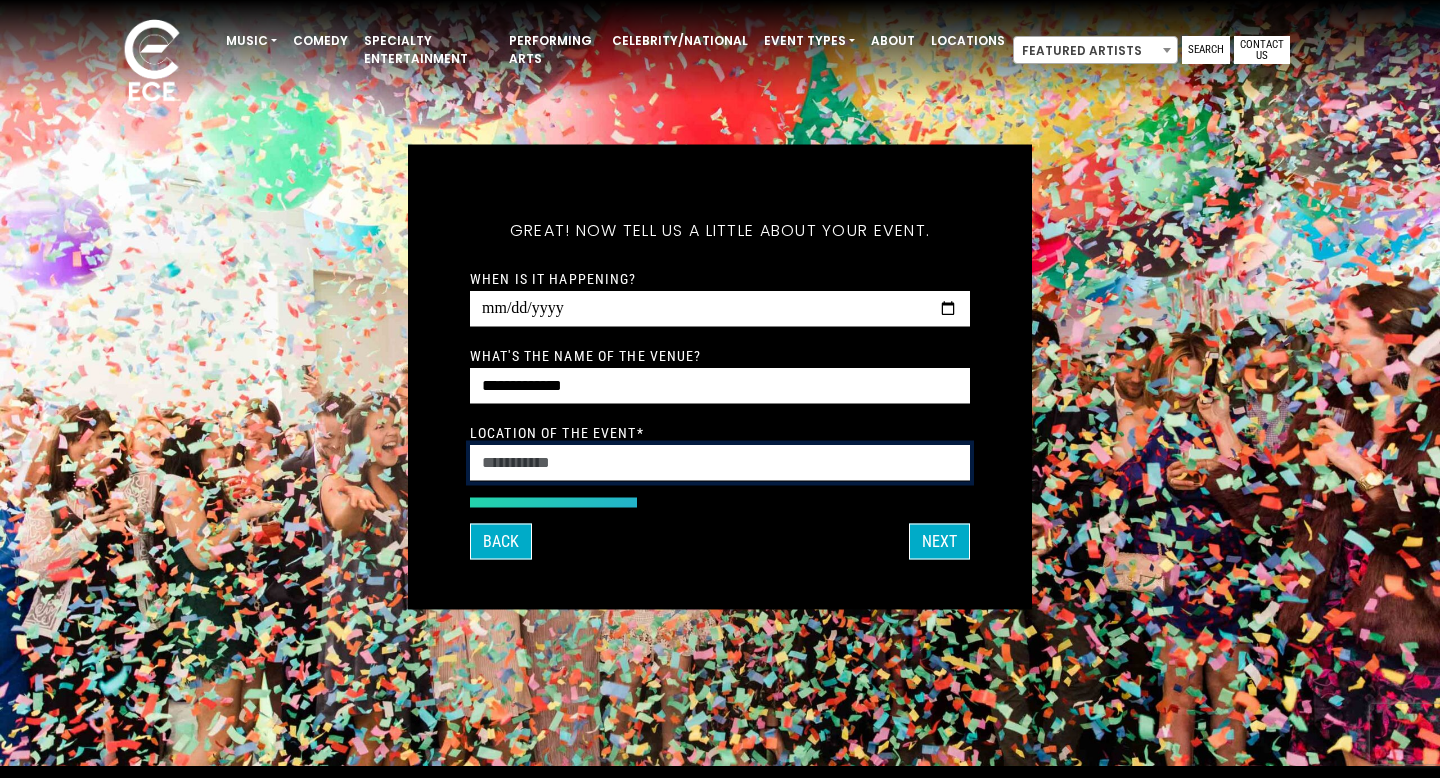 click on "Location of the event *" at bounding box center (720, 463) 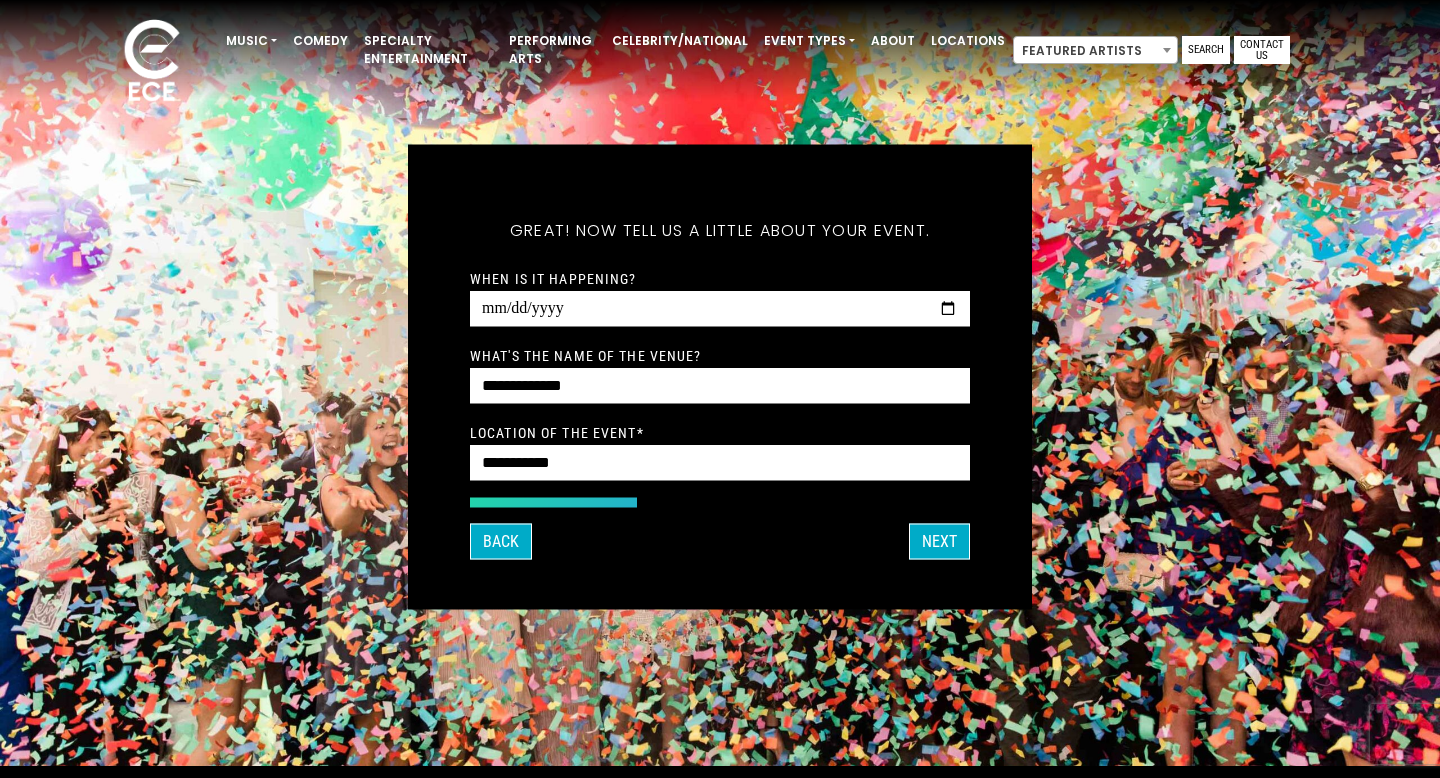click on "Location of the event *" at bounding box center [720, 451] 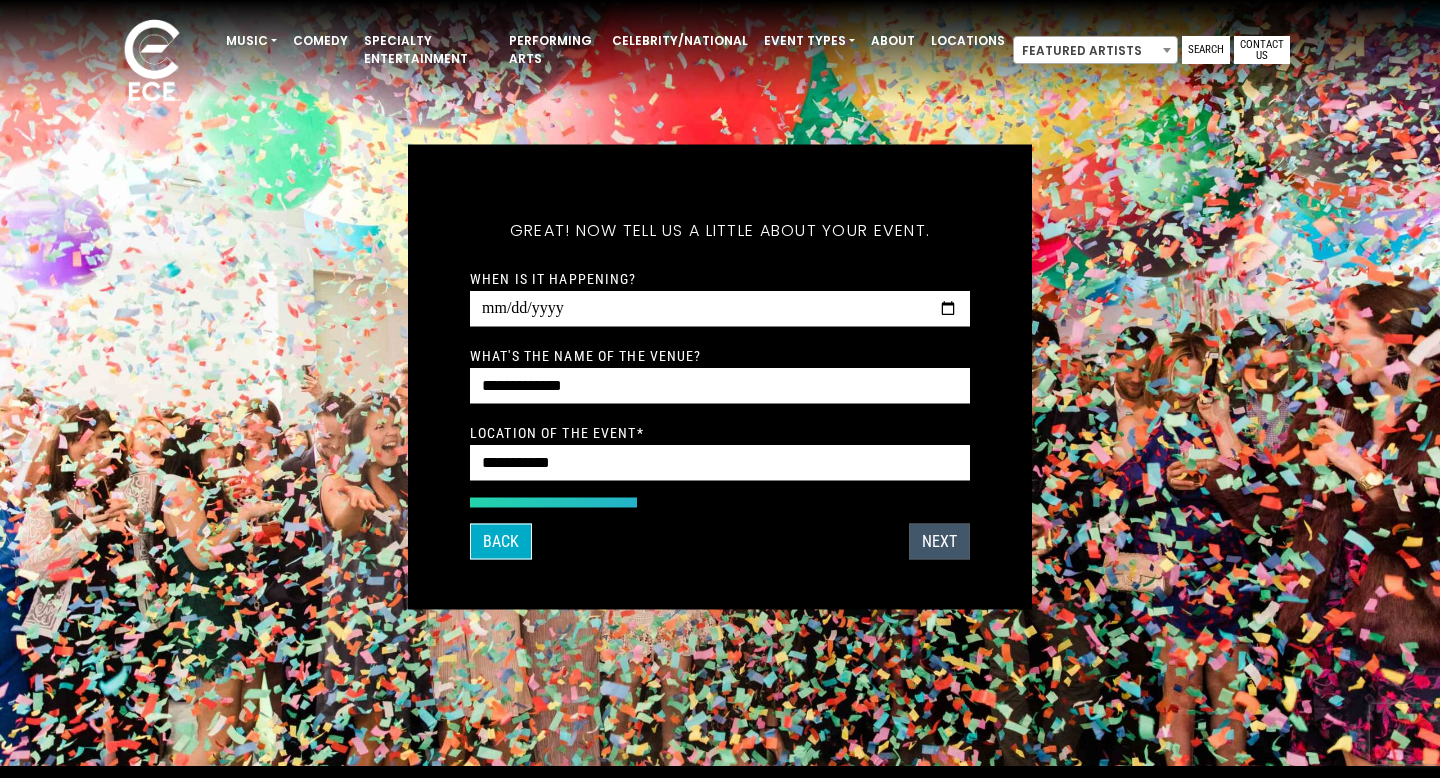 click on "Next" at bounding box center (939, 542) 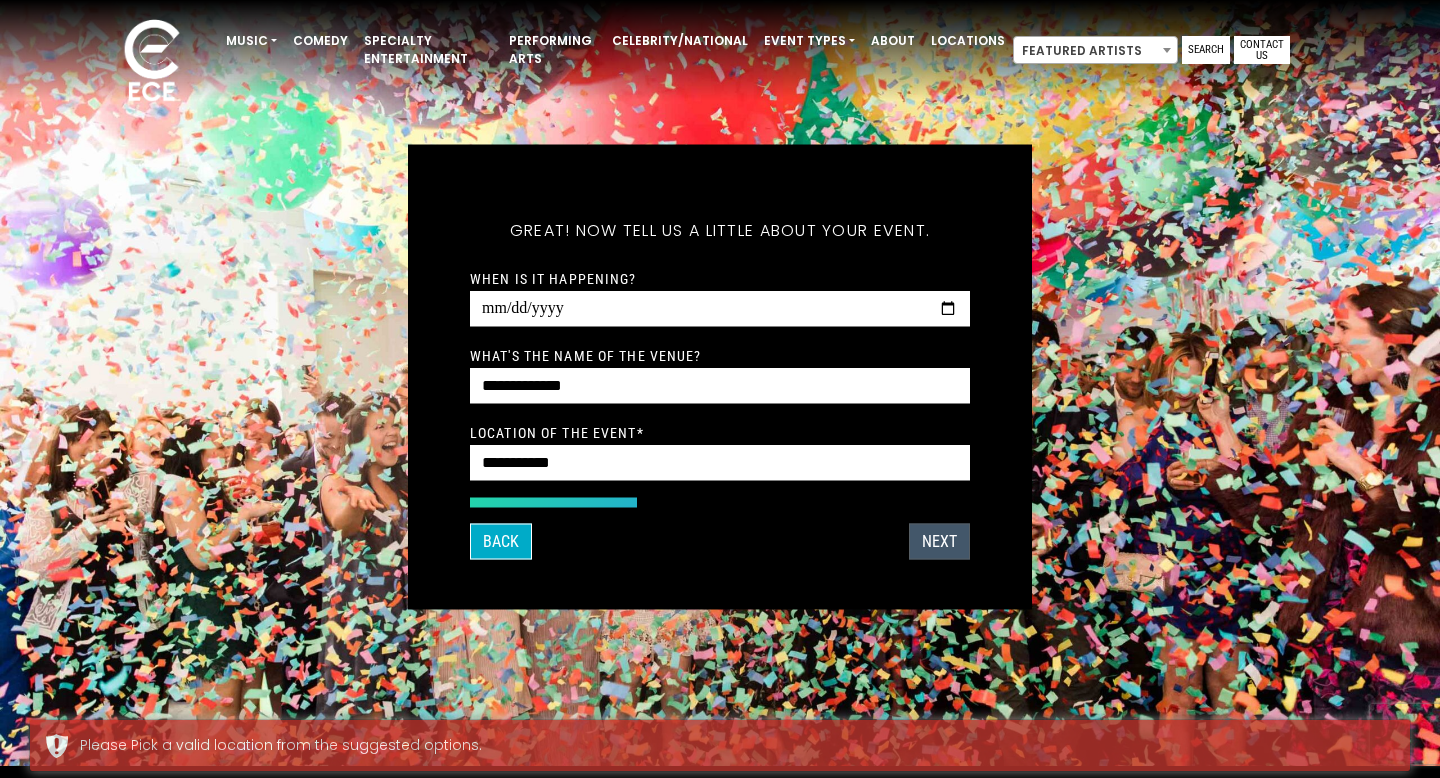 click on "Next" at bounding box center (939, 542) 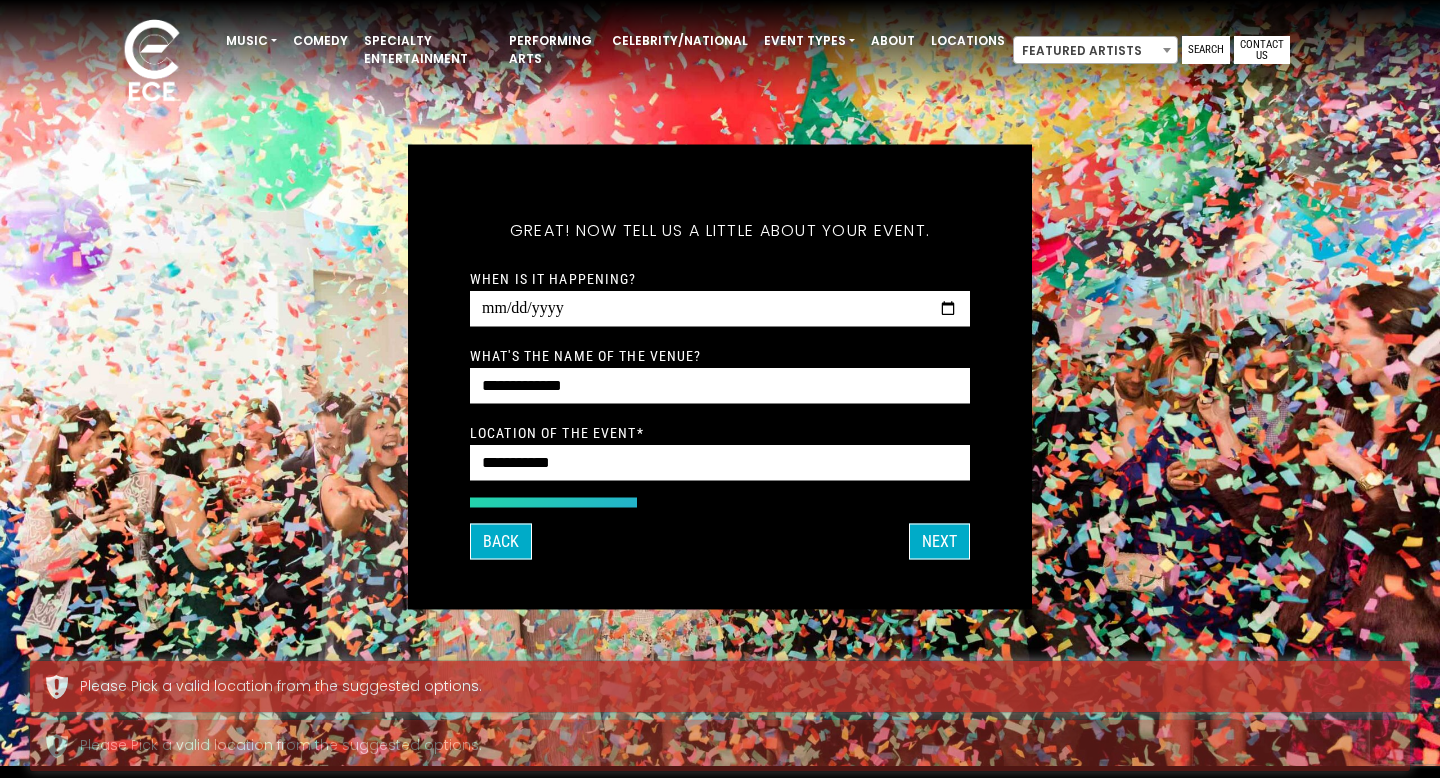 click on "Back
Next" at bounding box center [720, 542] 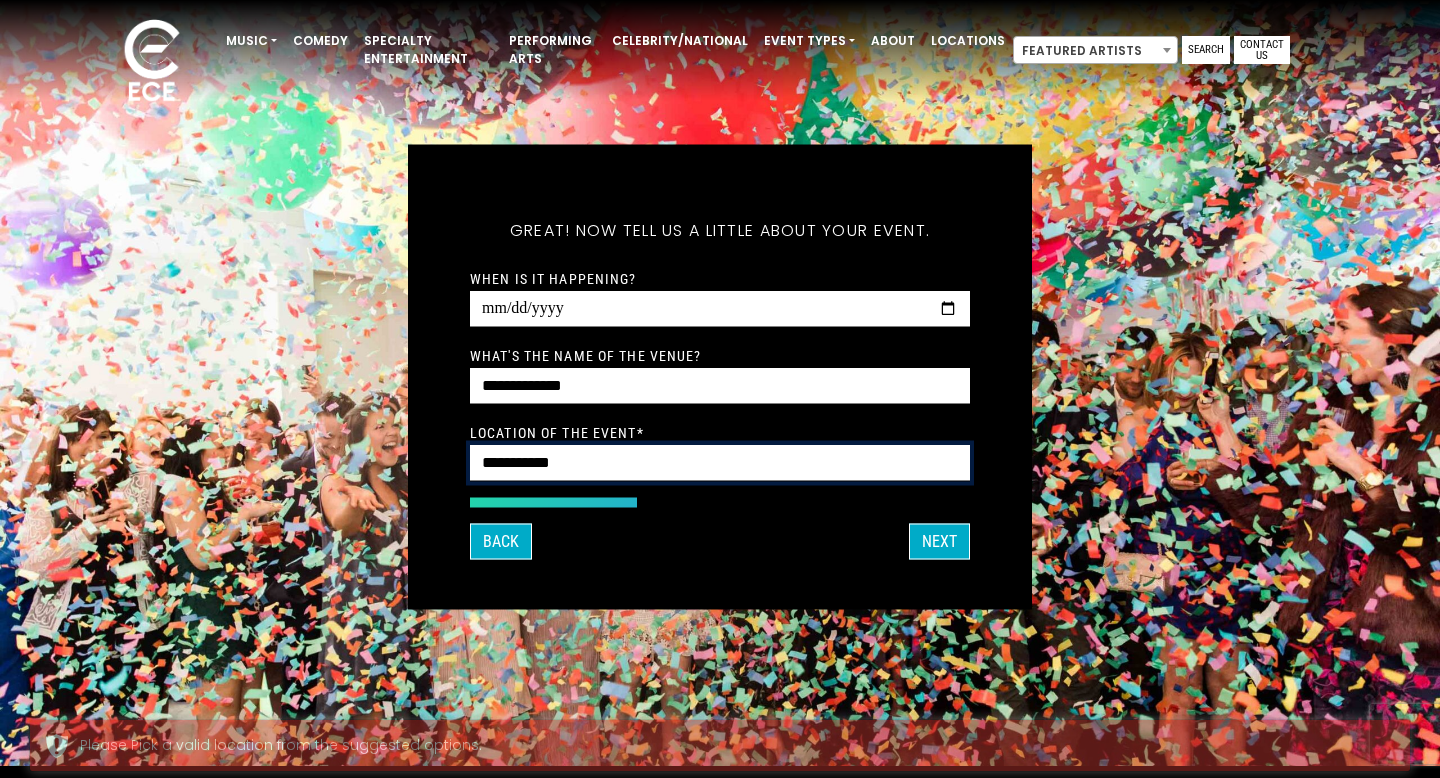 click on "**********" at bounding box center (720, 463) 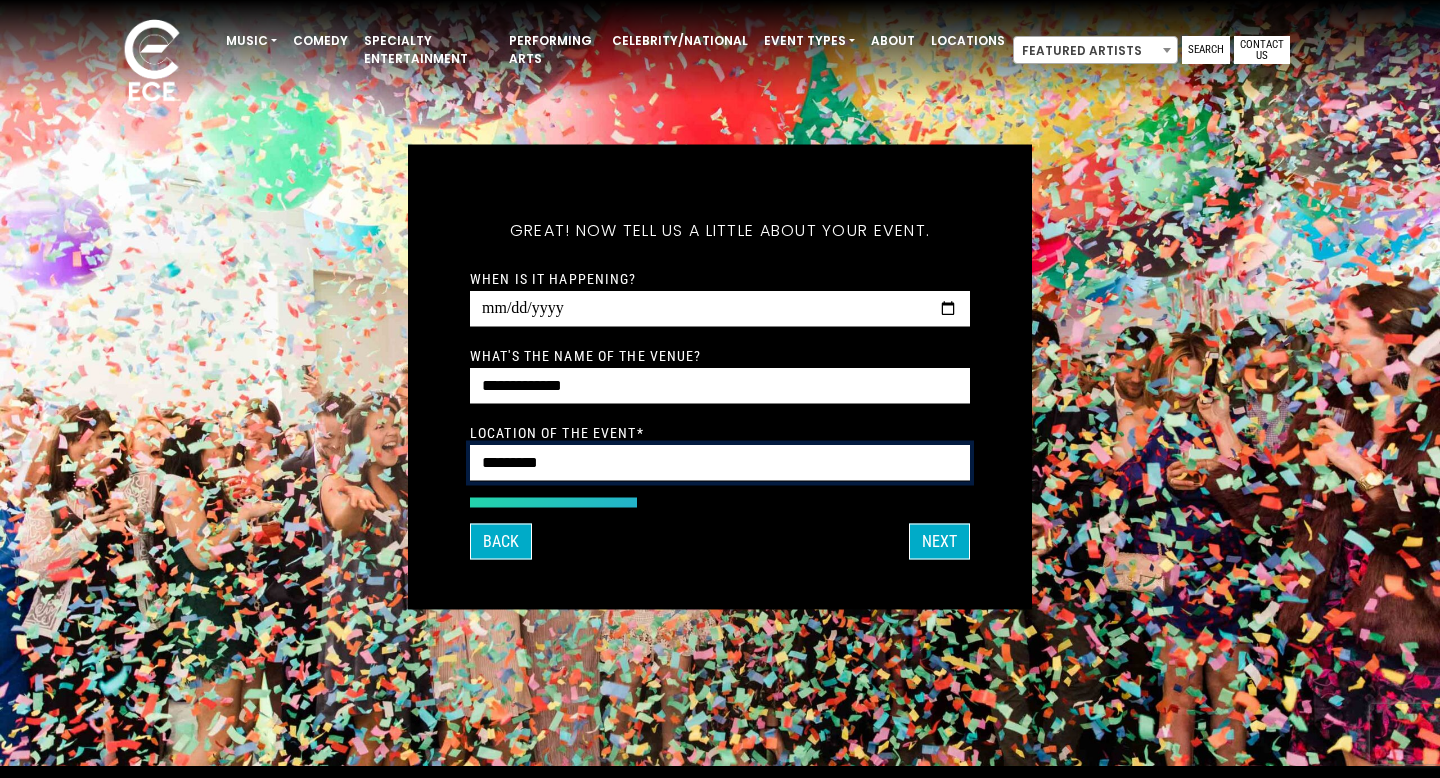 click on "********" at bounding box center [720, 463] 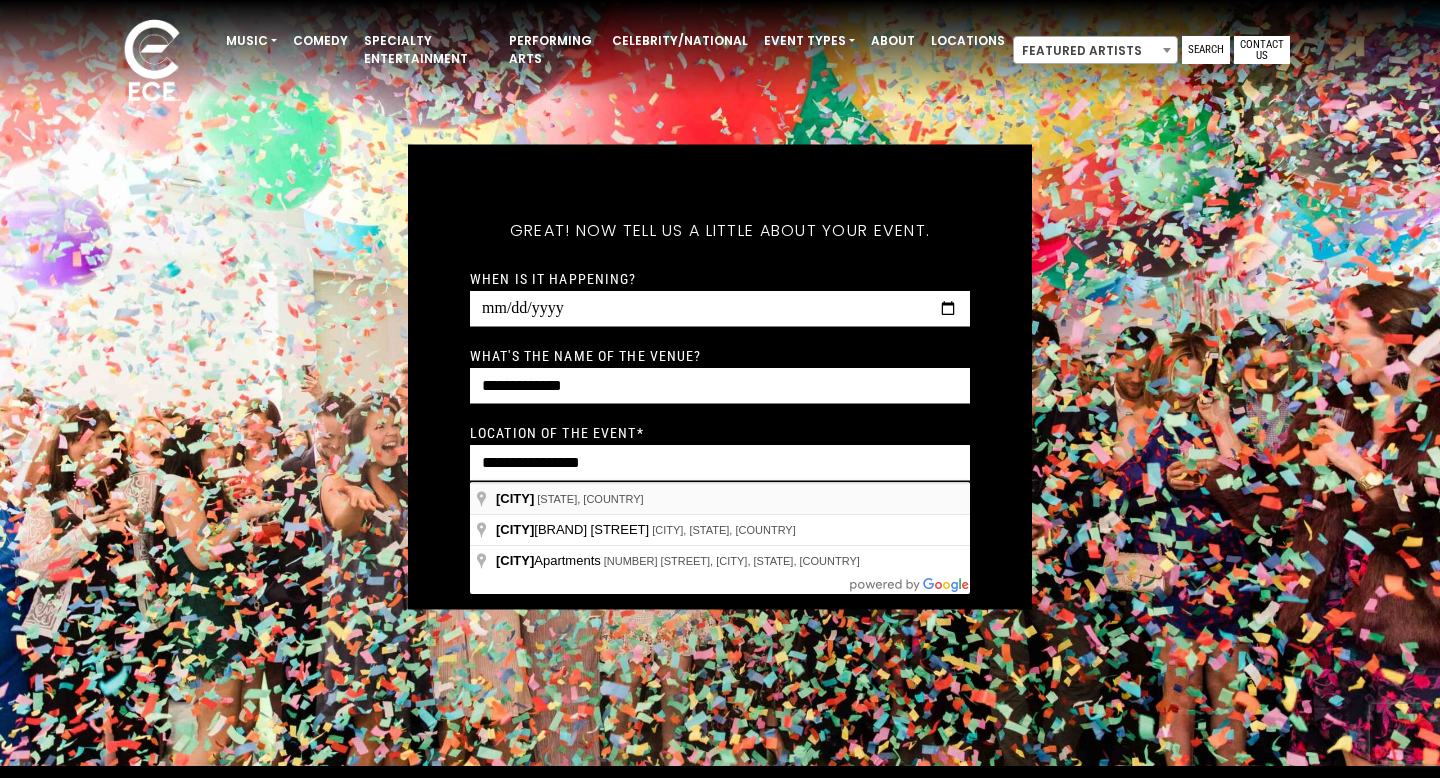 type on "**********" 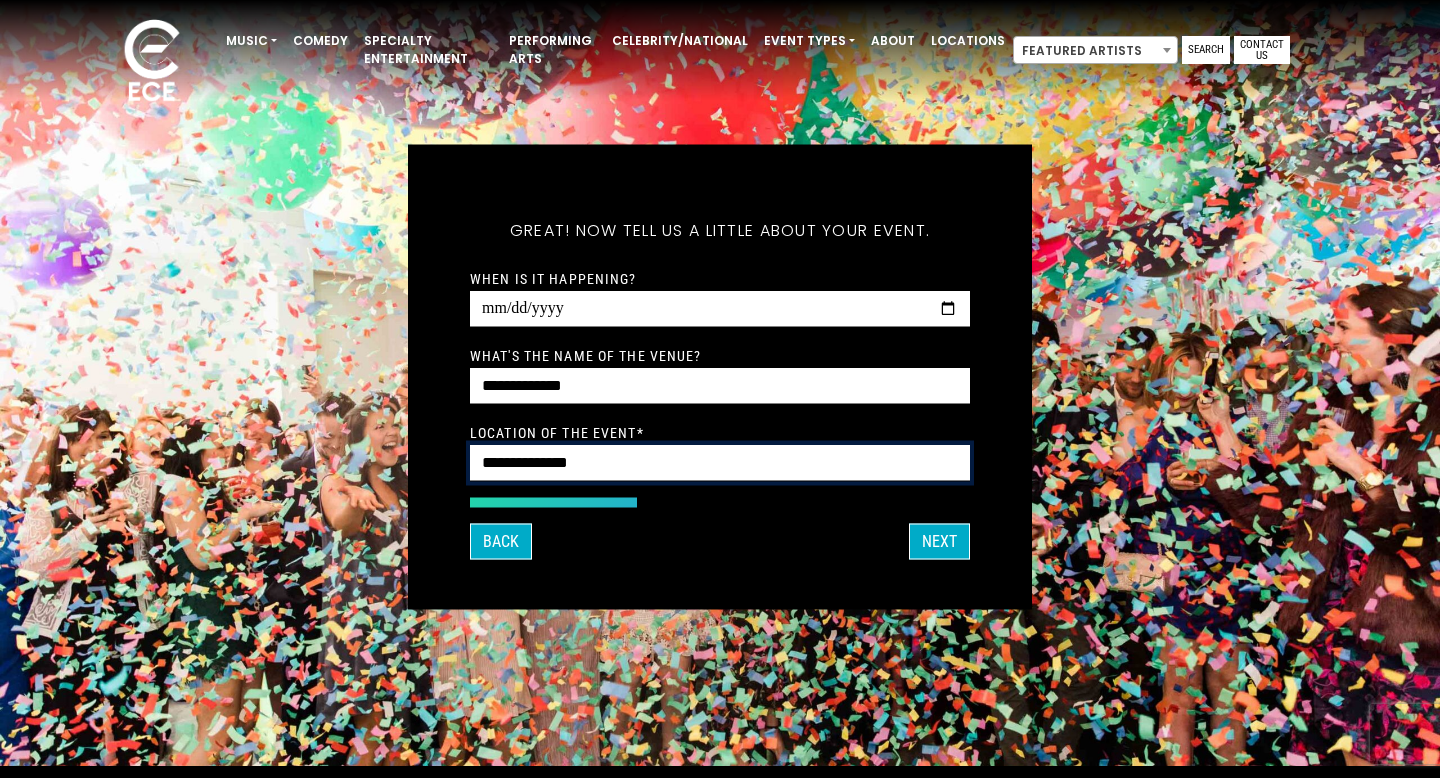 click on "**********" at bounding box center [720, 463] 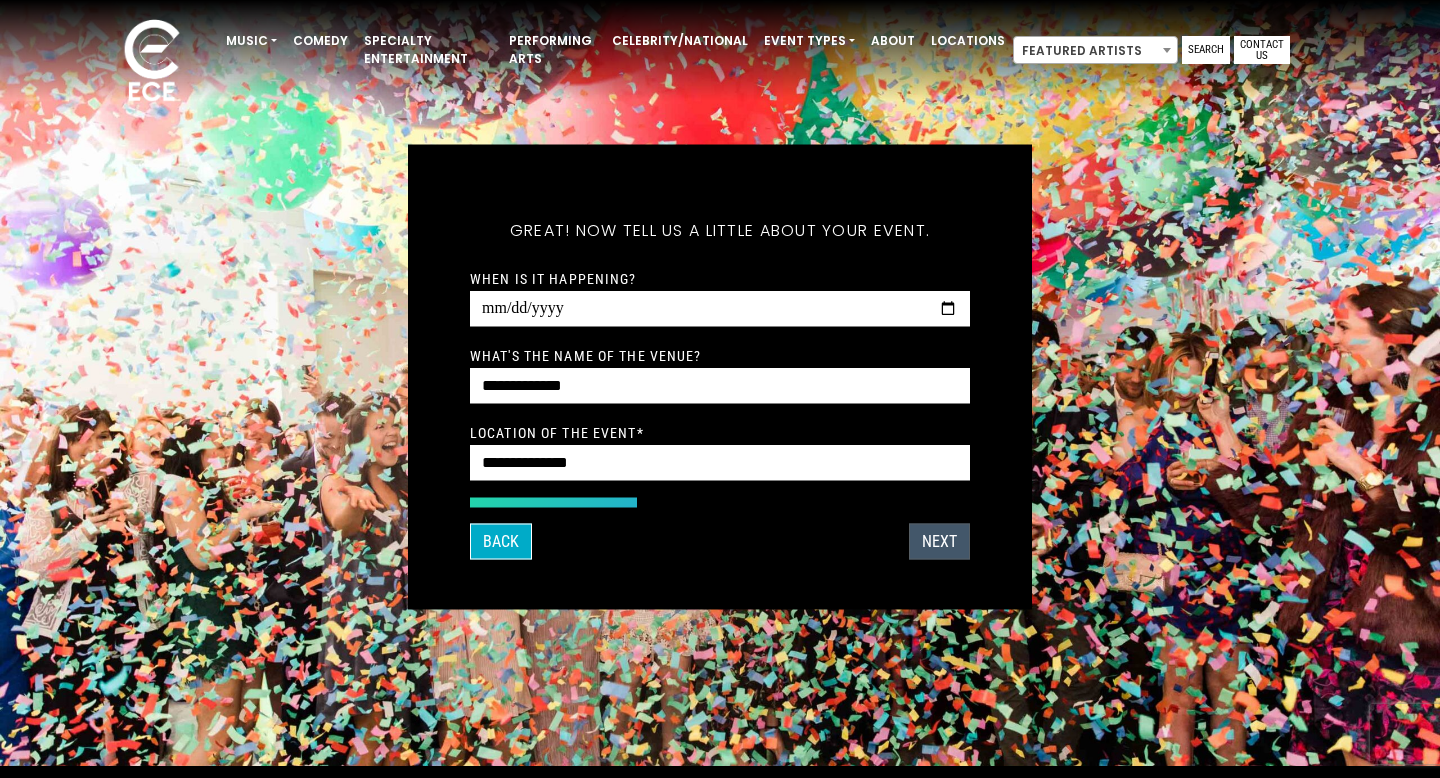 click on "Next" at bounding box center [939, 542] 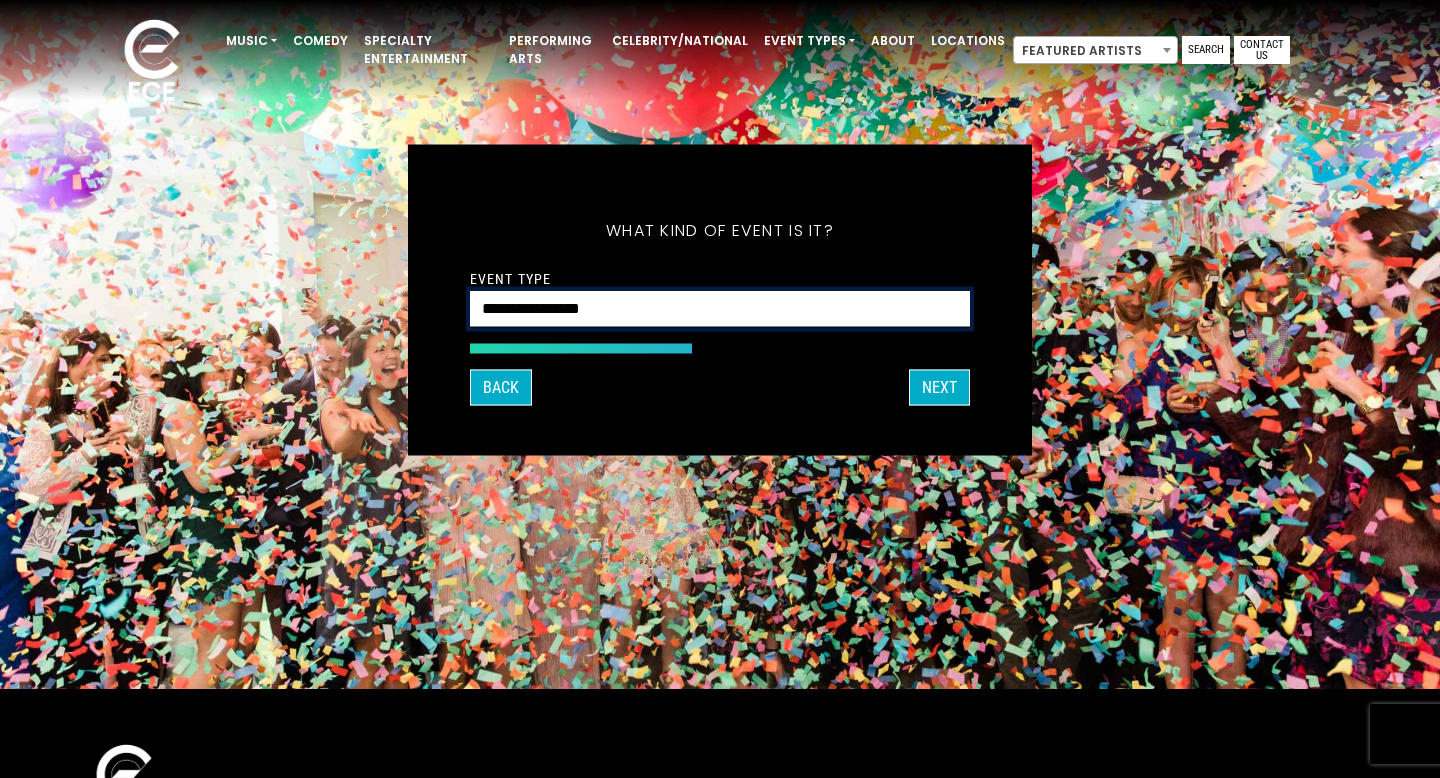 click on "**********" at bounding box center (720, 309) 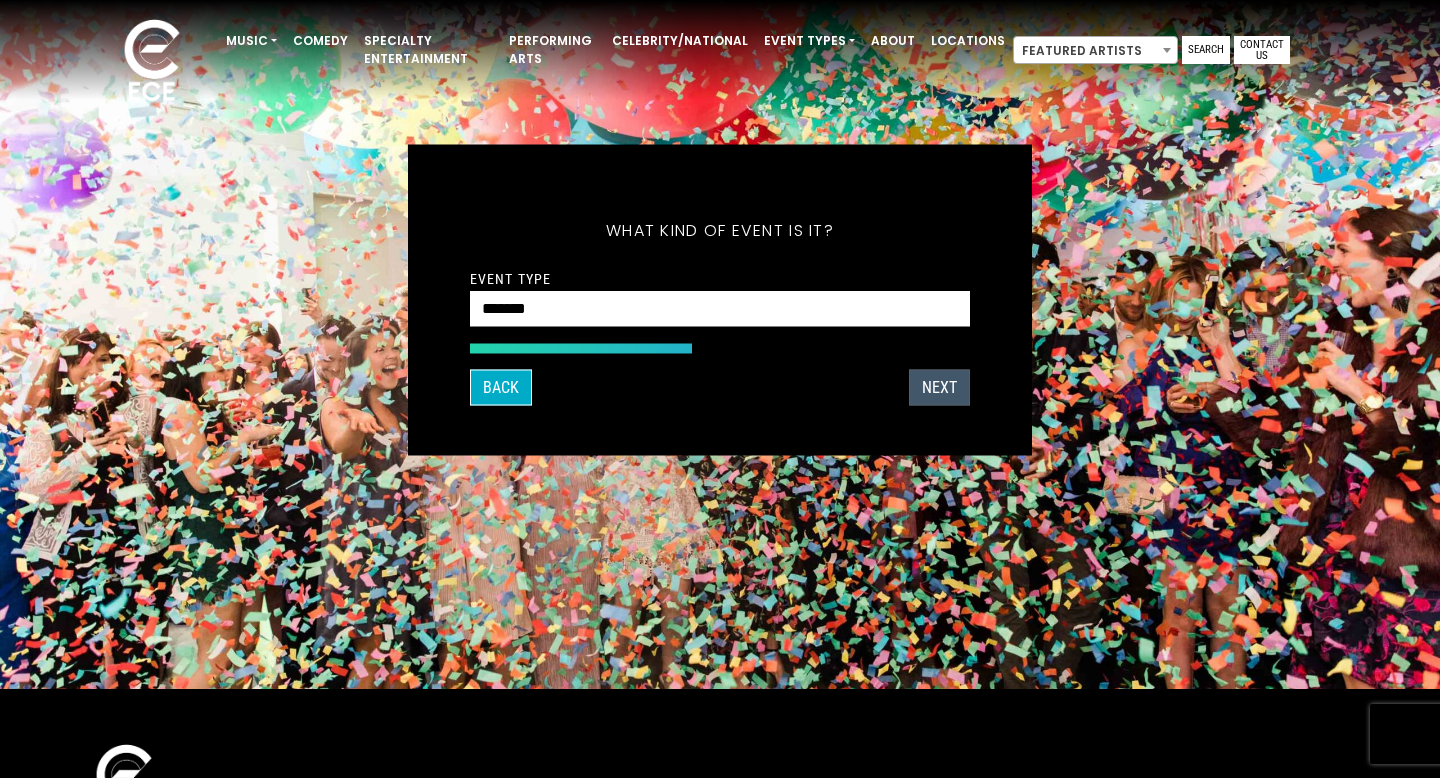 click on "Next" at bounding box center [939, 388] 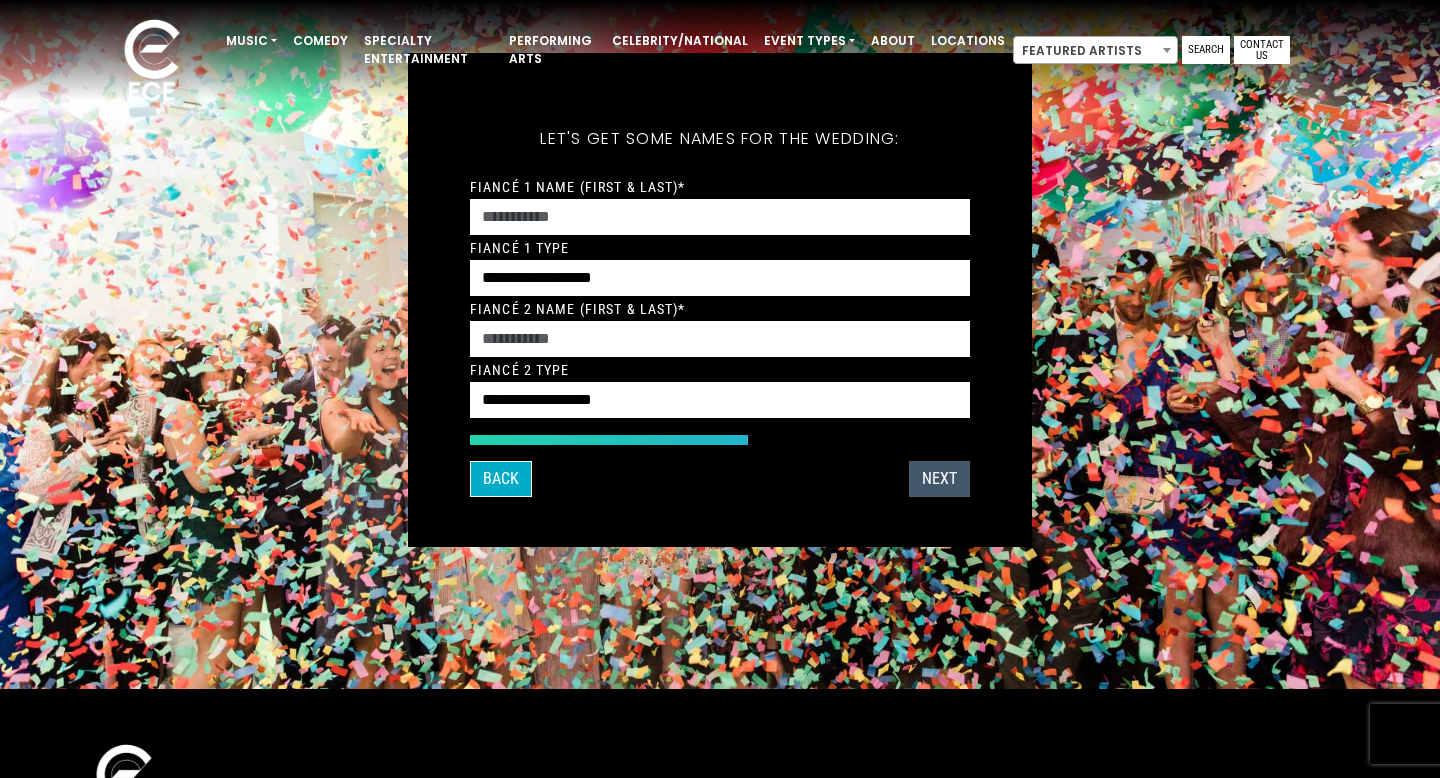 scroll, scrollTop: 0, scrollLeft: 0, axis: both 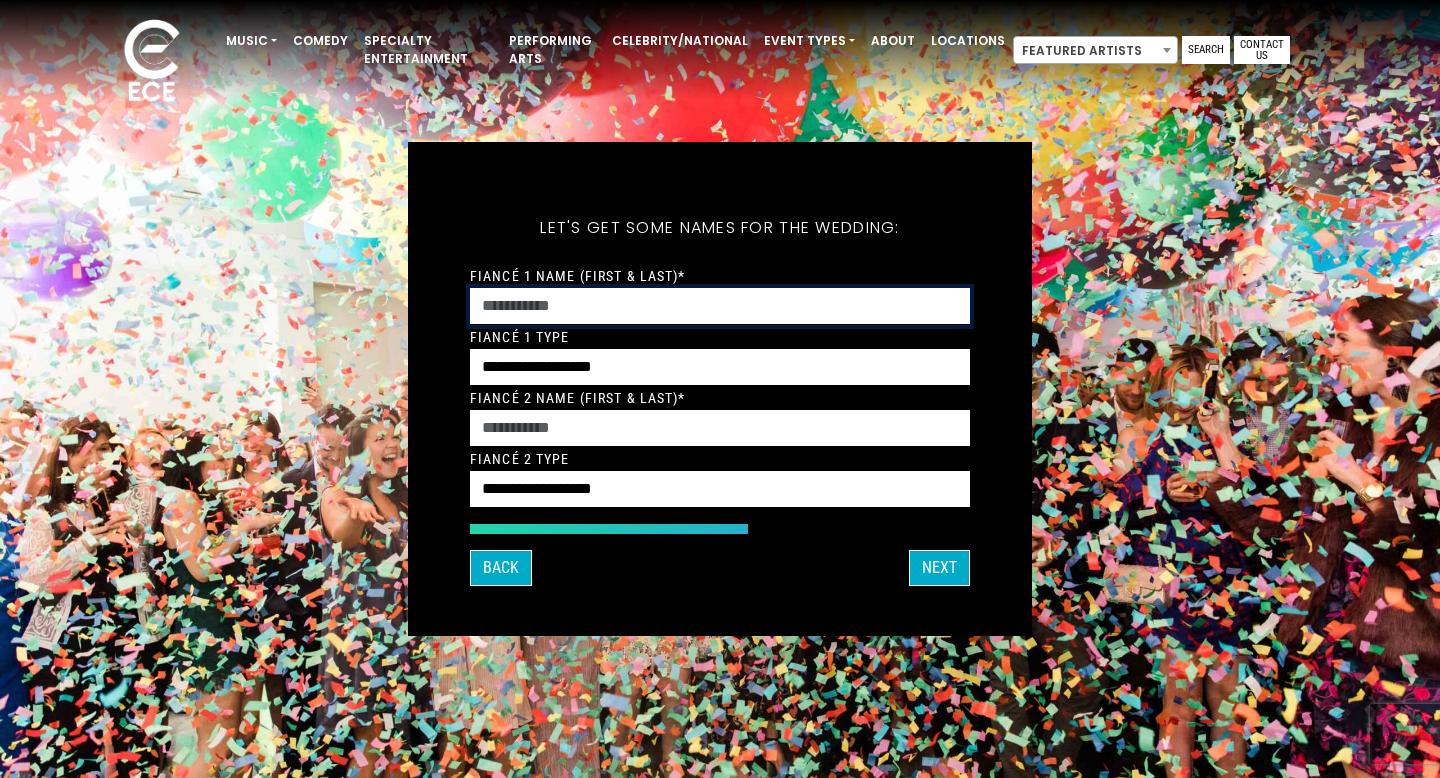 click on "Fiancé 1 Name (First & Last)*" at bounding box center [720, 306] 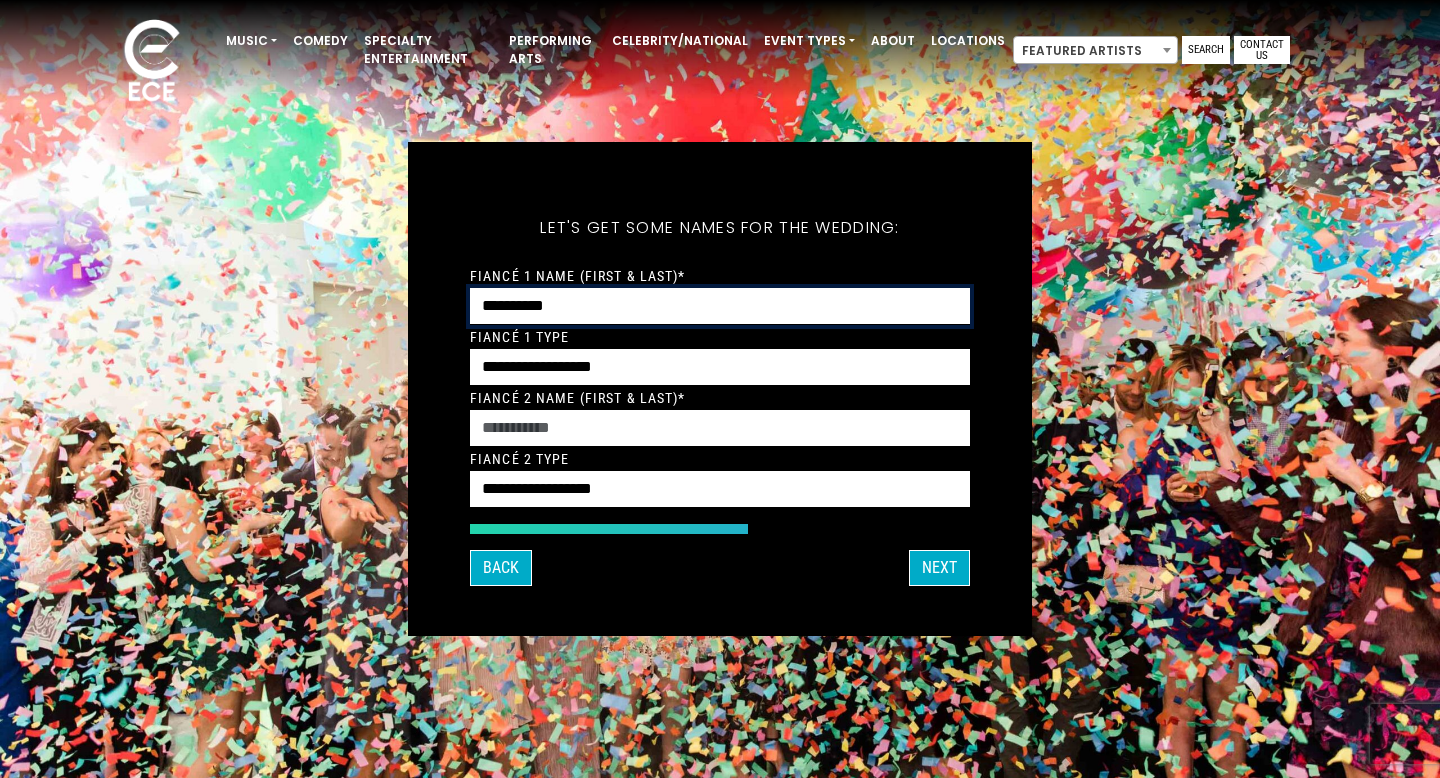 type on "*********" 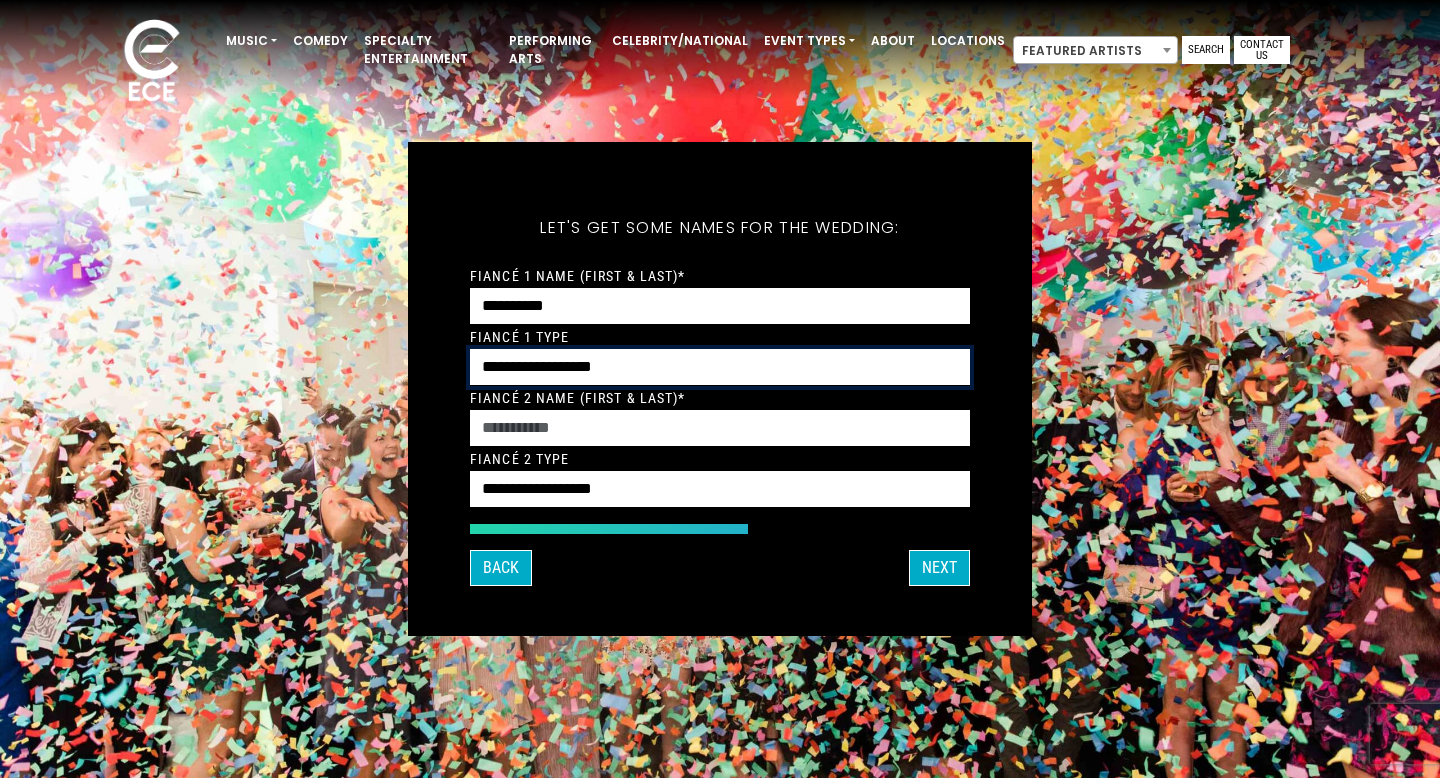 click on "**********" at bounding box center [720, 367] 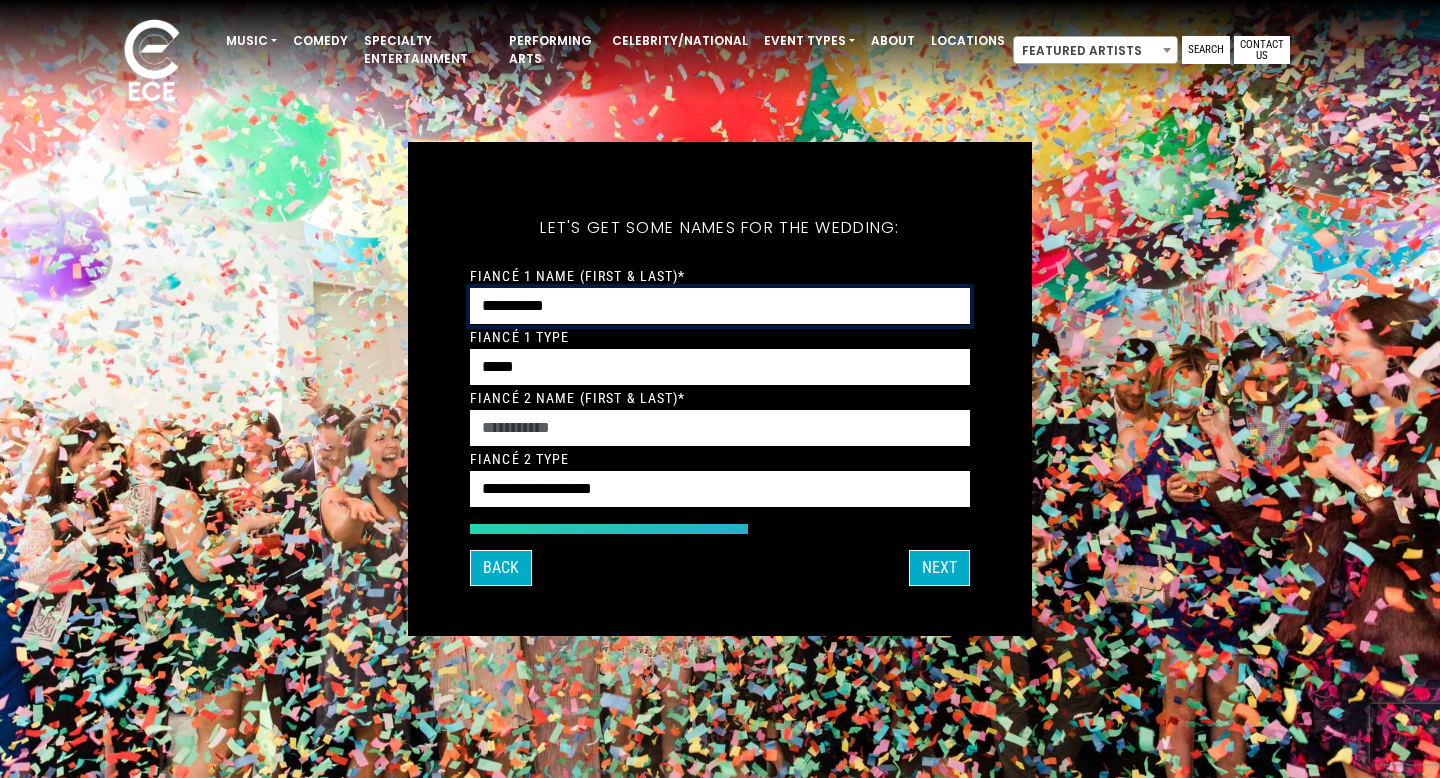 click on "*********" at bounding box center (720, 306) 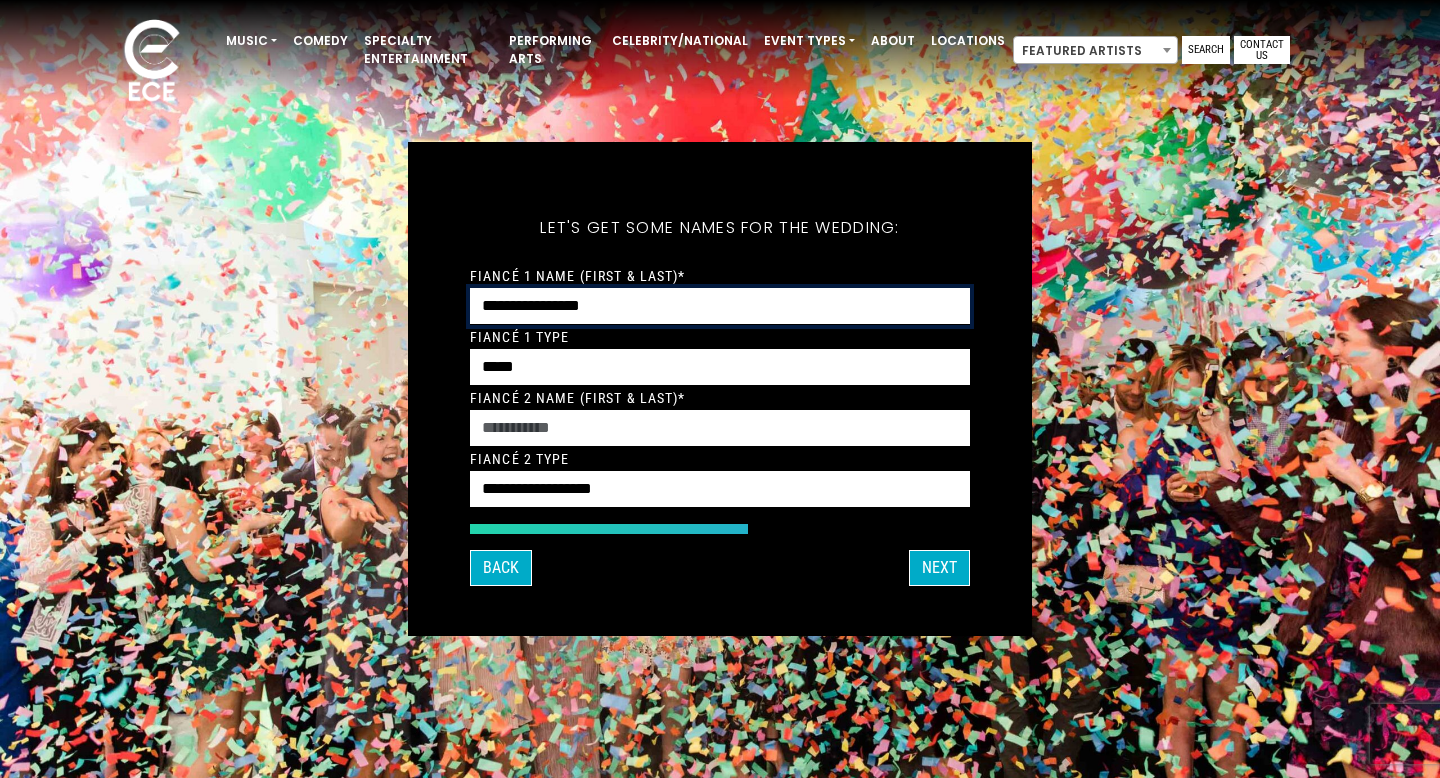 type on "**********" 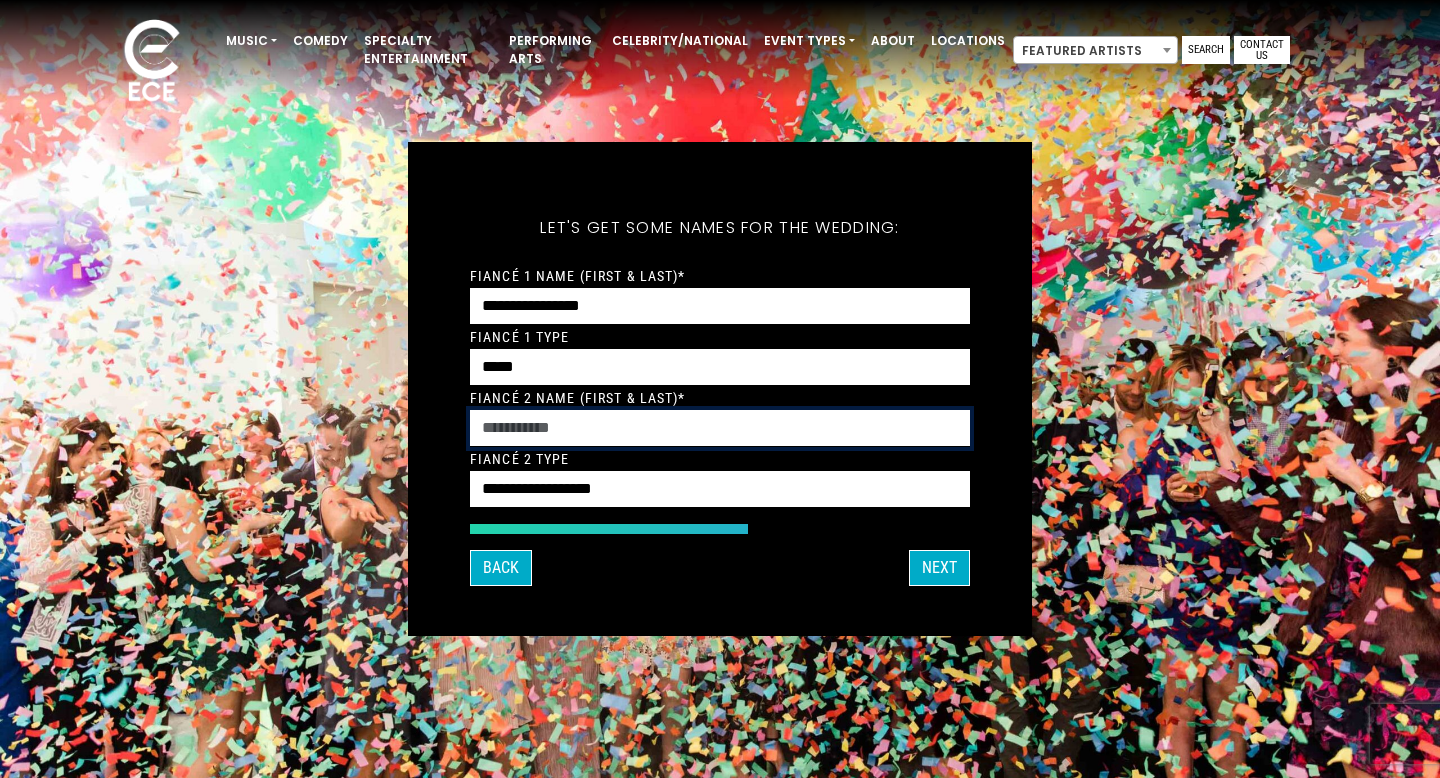 click on "Fiancé 2 Name (First & Last)*" at bounding box center [720, 428] 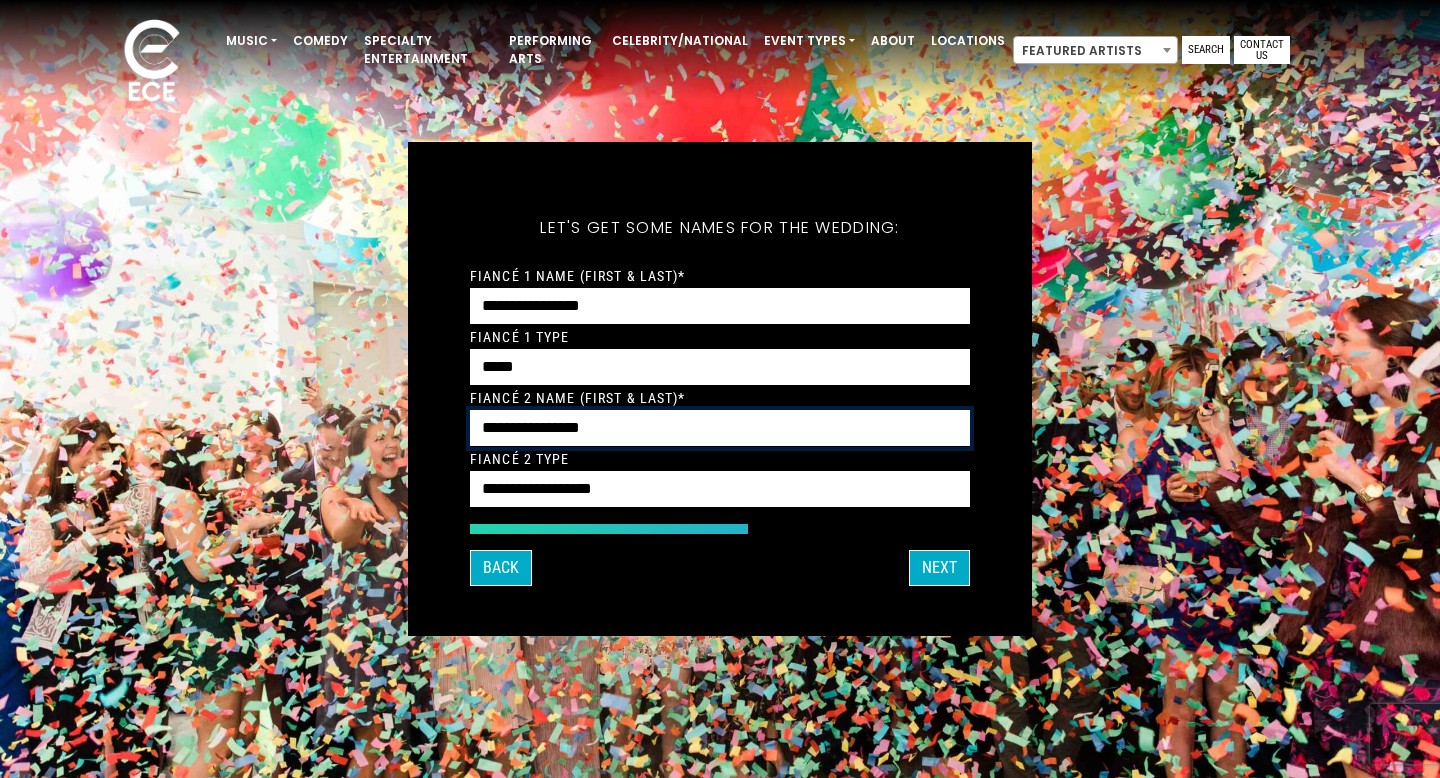 type on "**********" 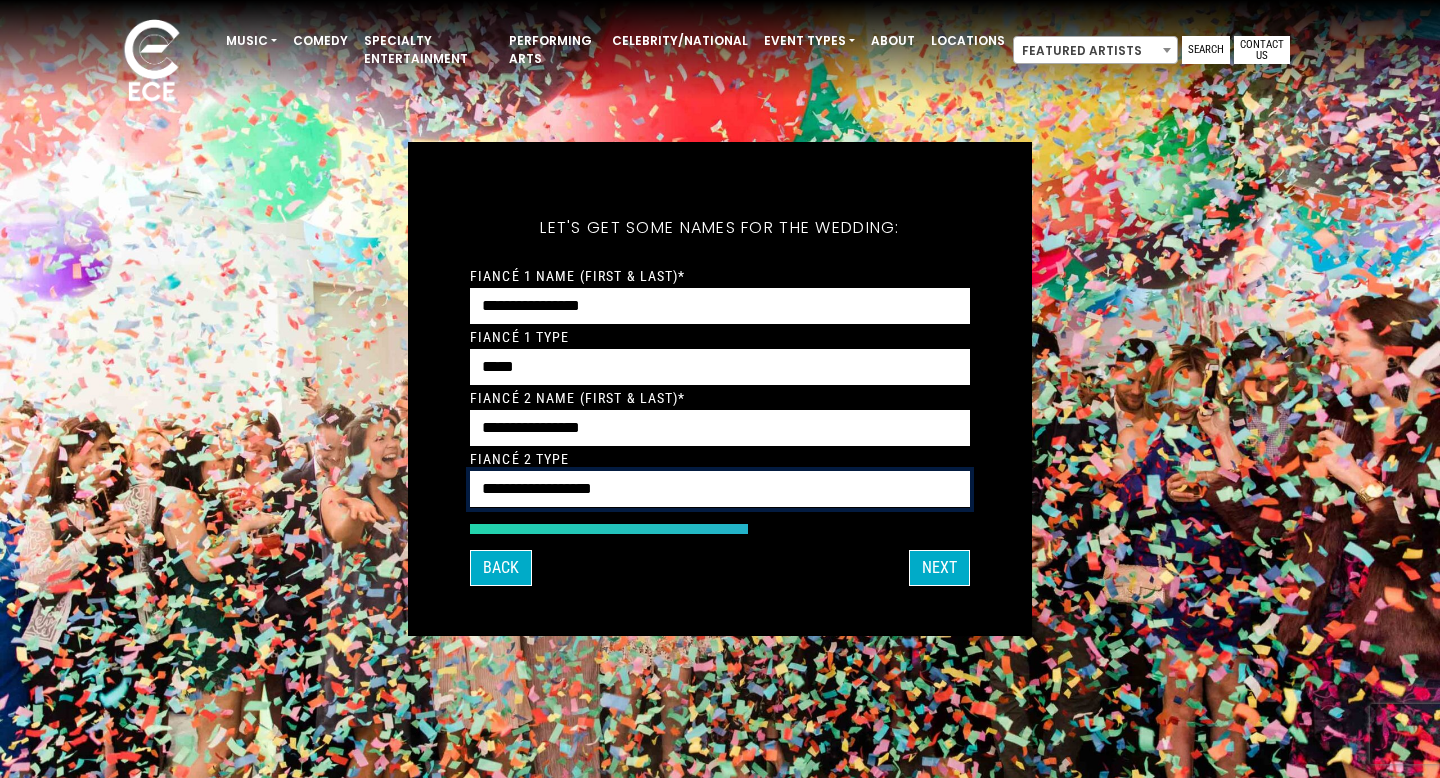 click on "**********" at bounding box center [720, 489] 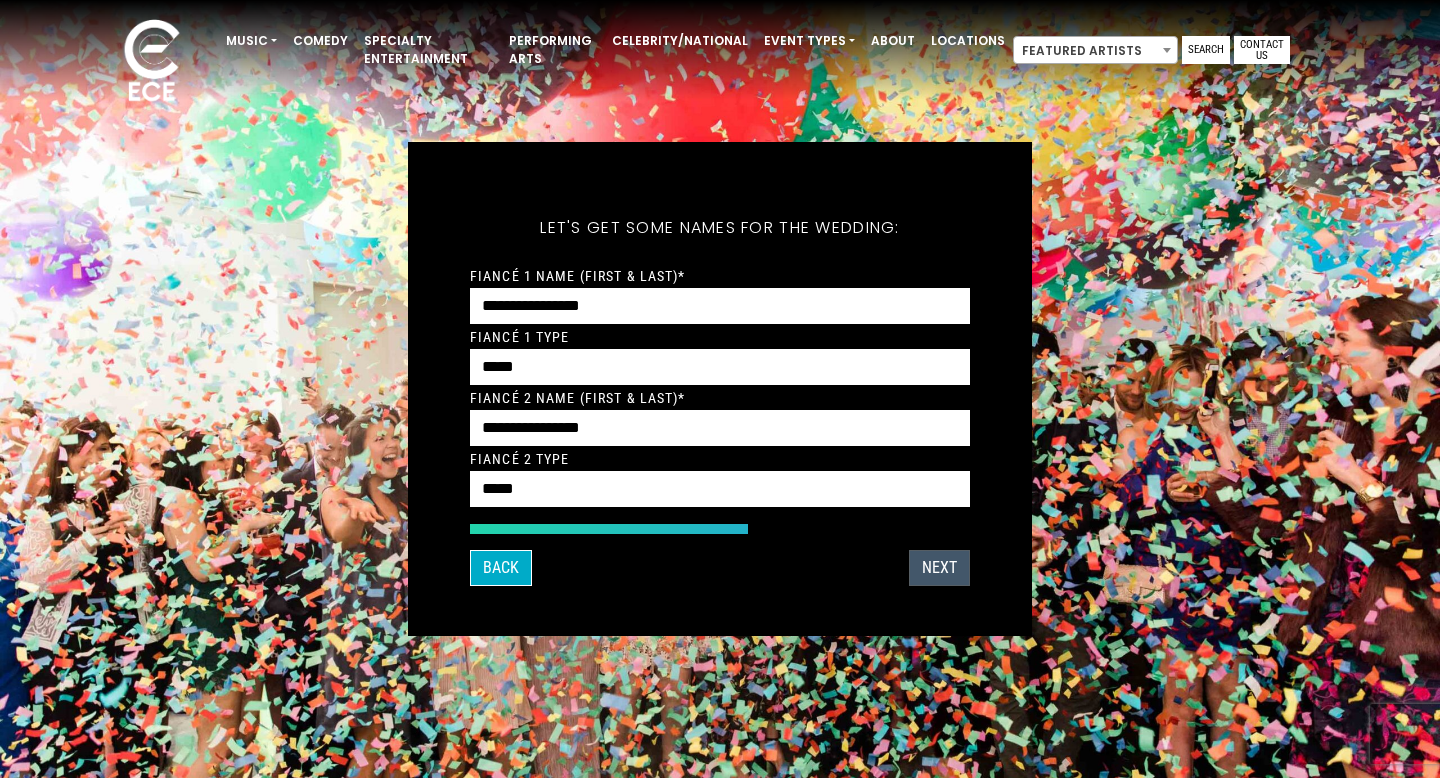 click on "Next" at bounding box center (939, 568) 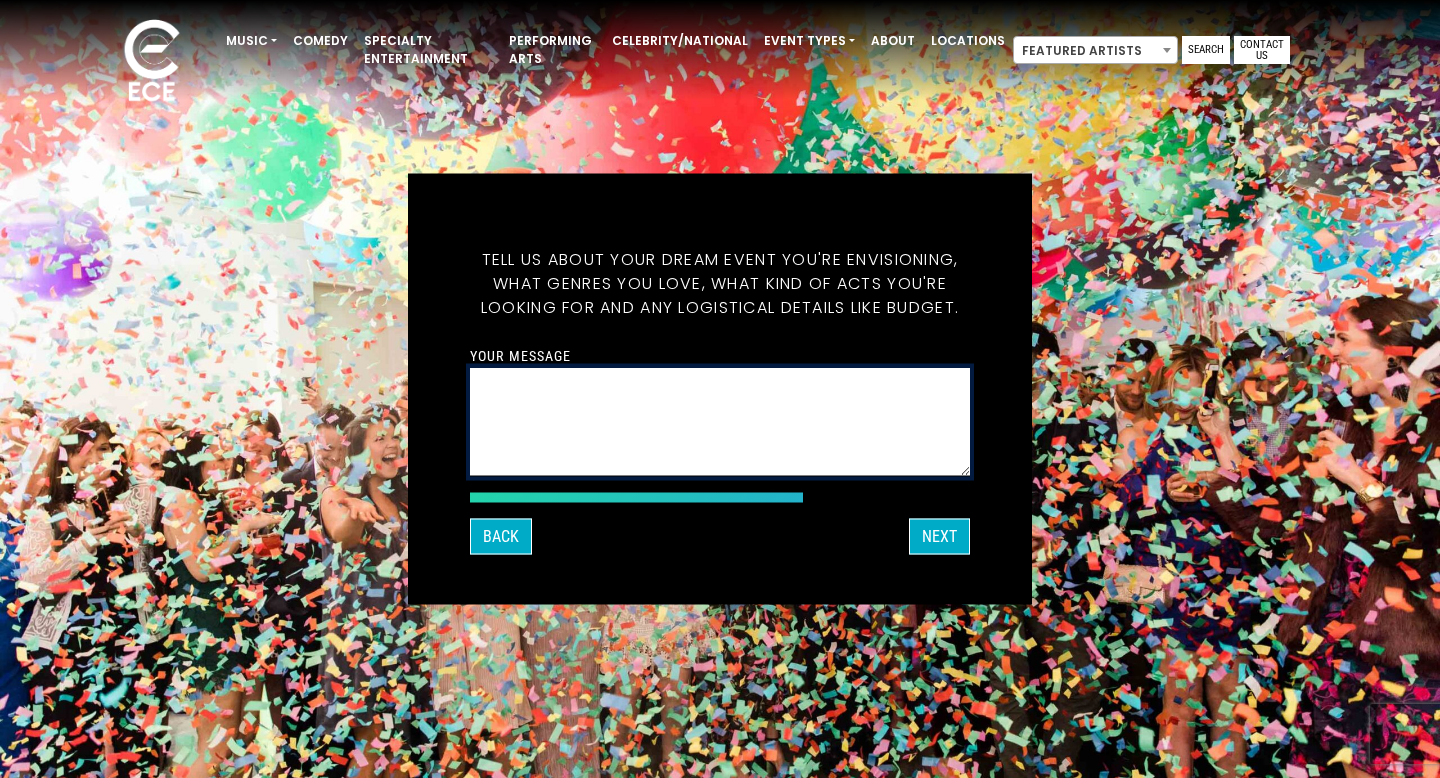 click on "Your message" at bounding box center (720, 422) 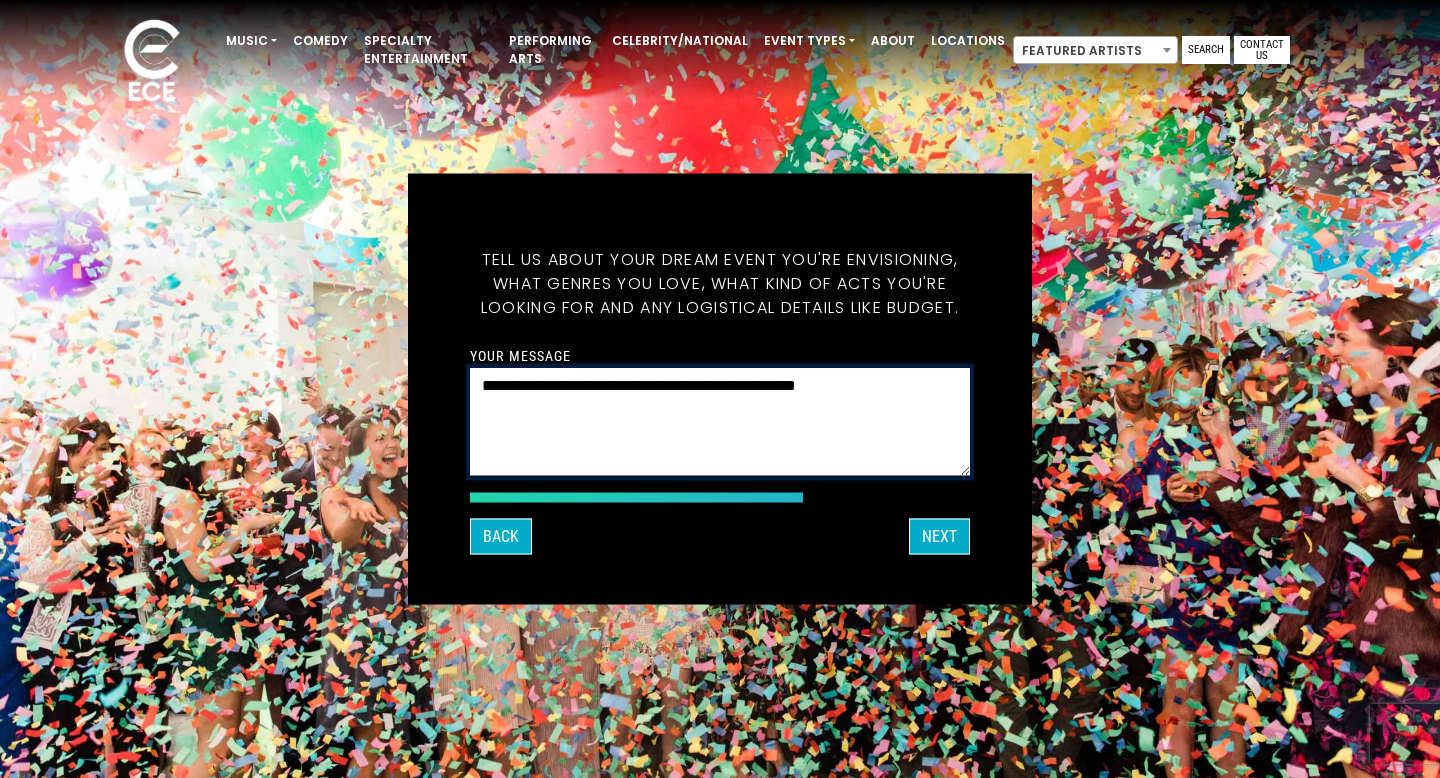 click on "**********" at bounding box center [720, 422] 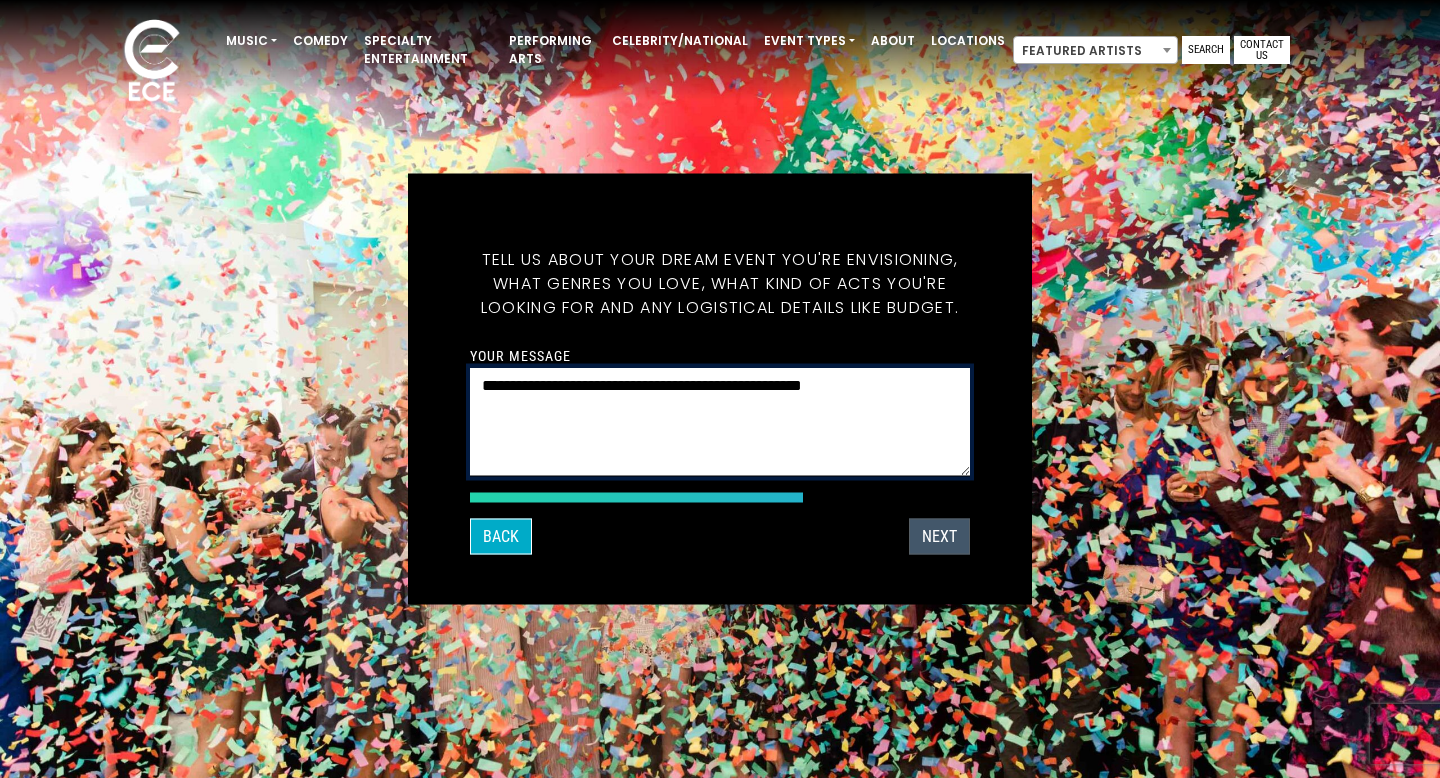 type on "**********" 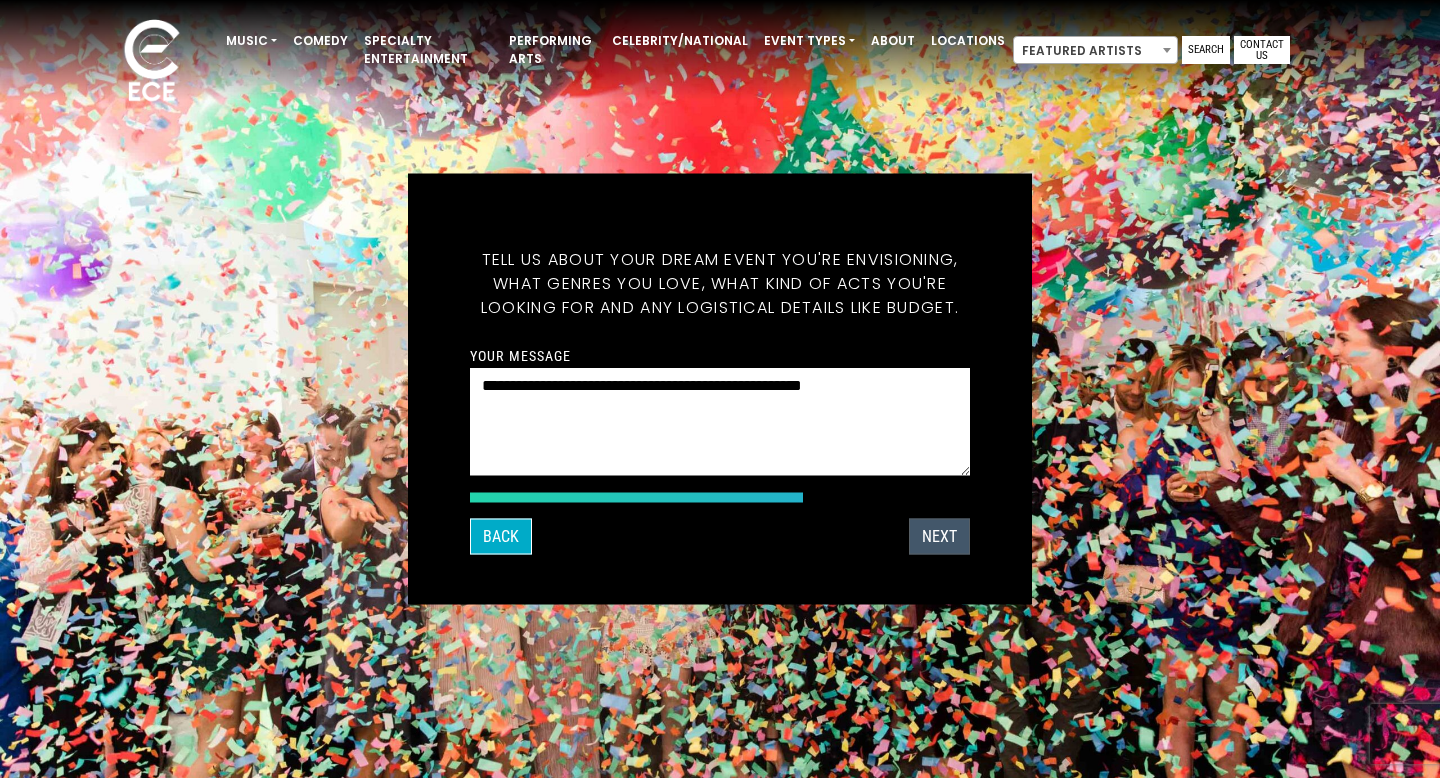 click on "Next" at bounding box center [939, 537] 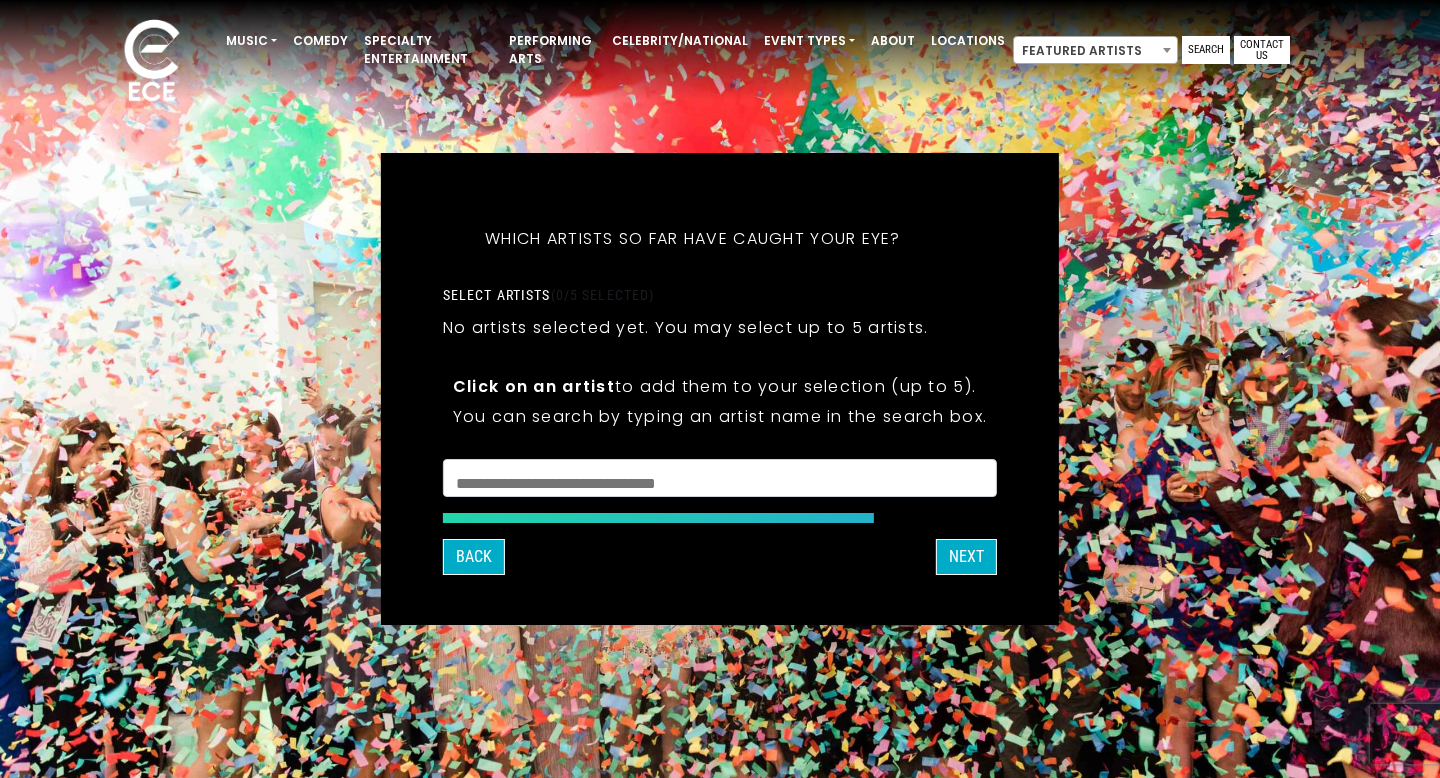 scroll, scrollTop: 79, scrollLeft: 0, axis: vertical 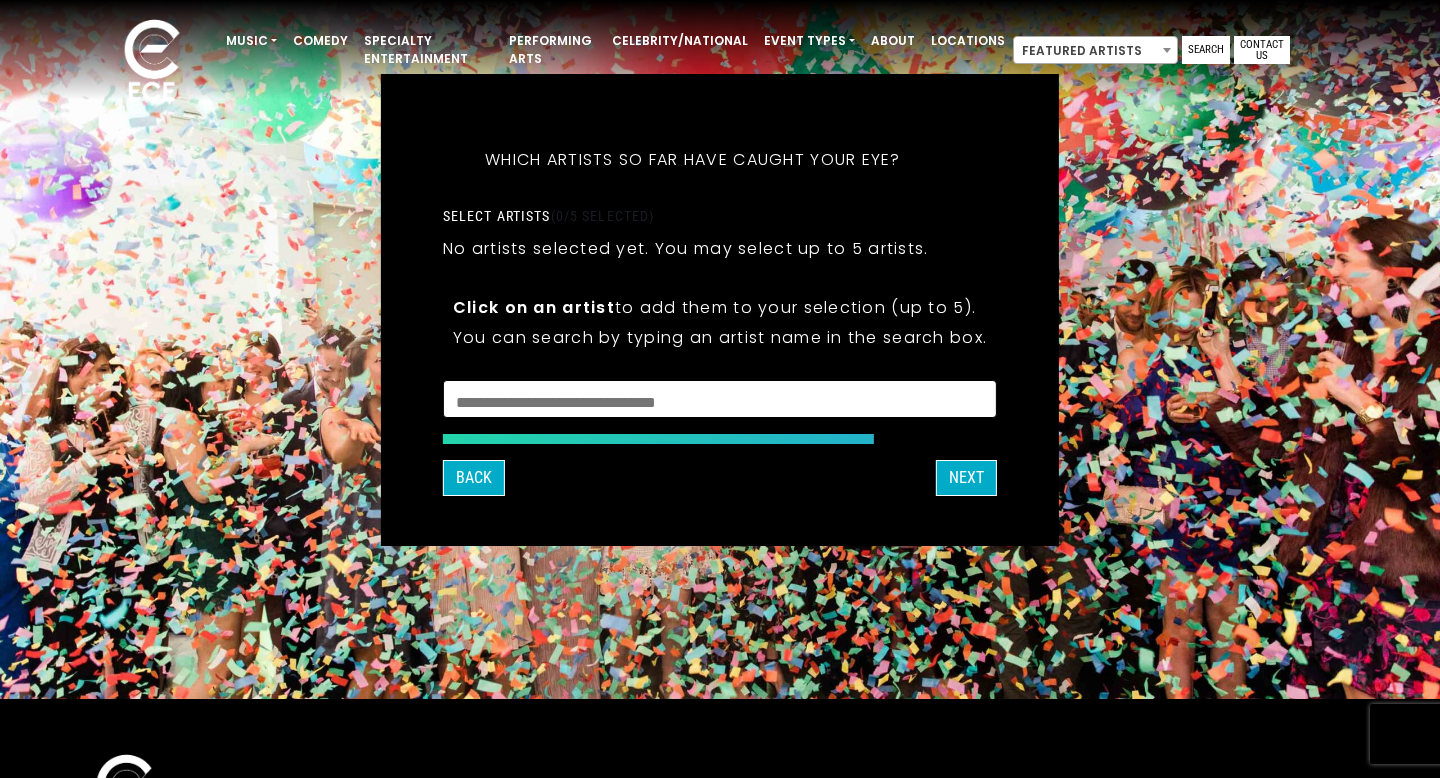 click at bounding box center [720, 399] 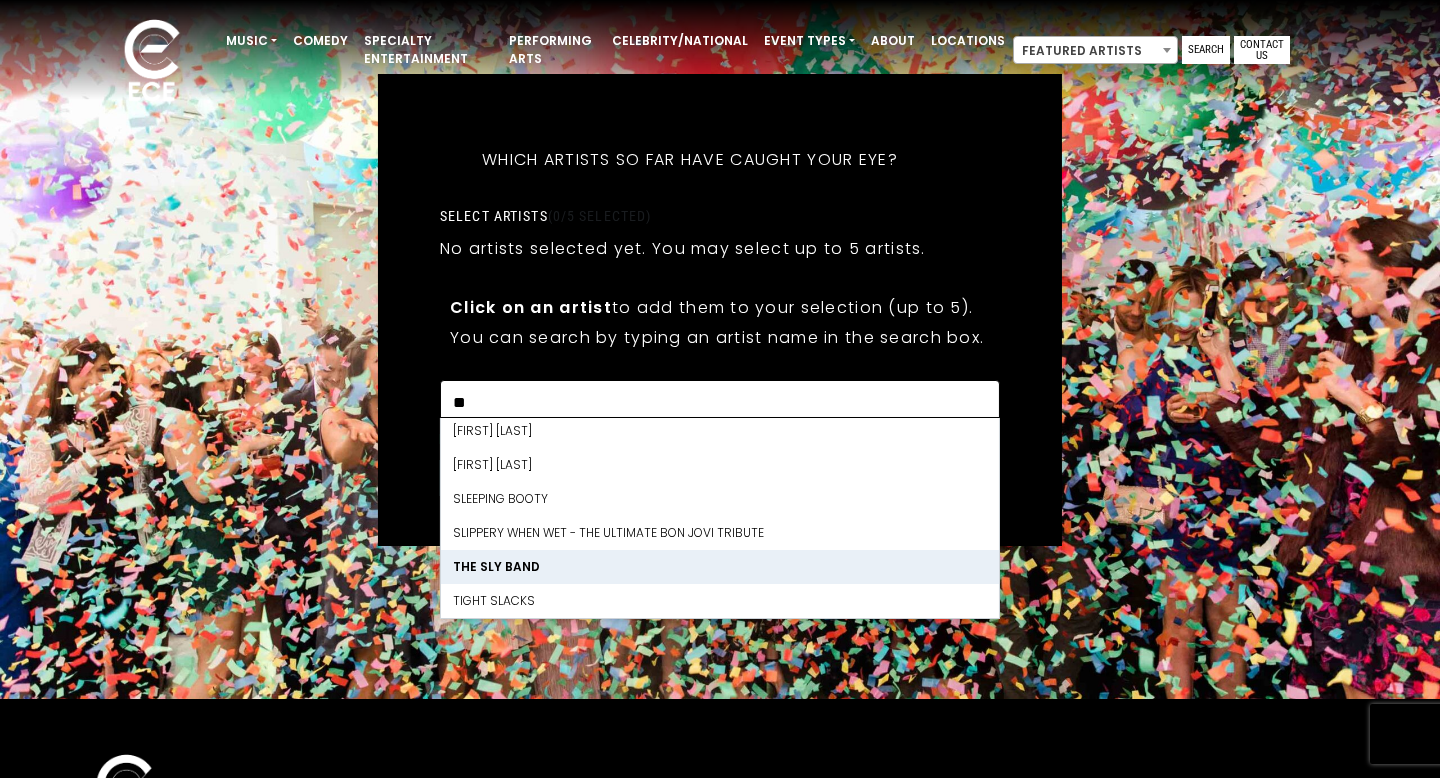 scroll, scrollTop: 0, scrollLeft: 0, axis: both 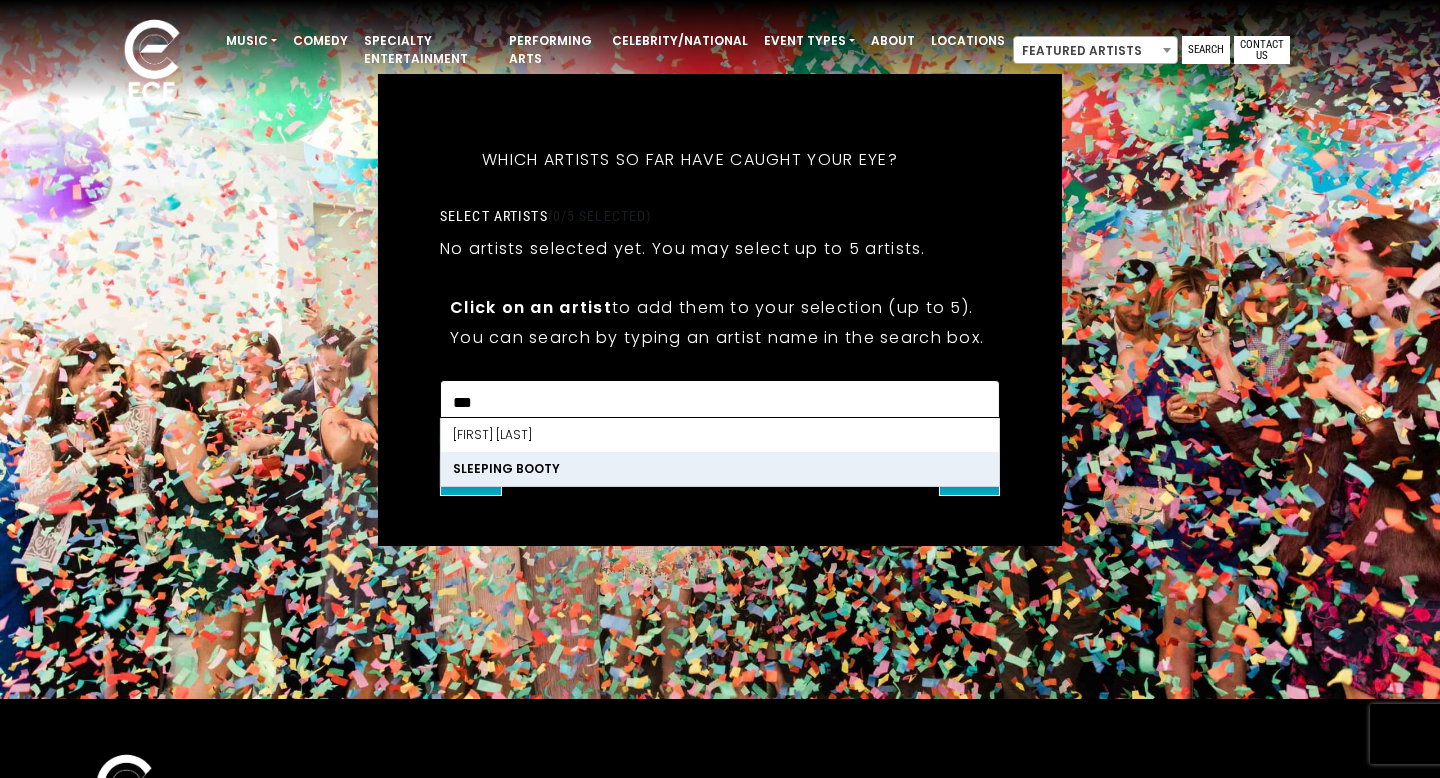 type on "***" 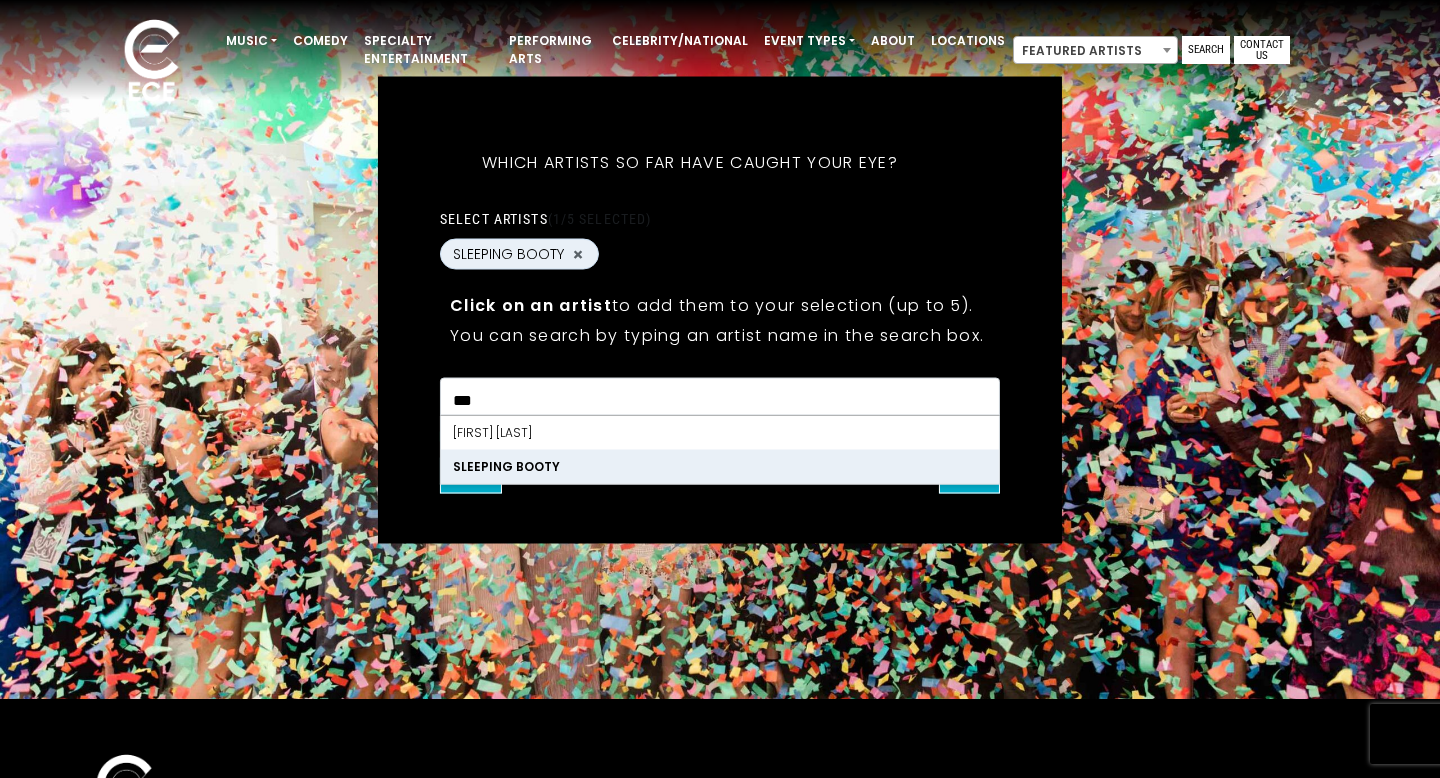 scroll, scrollTop: 81, scrollLeft: 0, axis: vertical 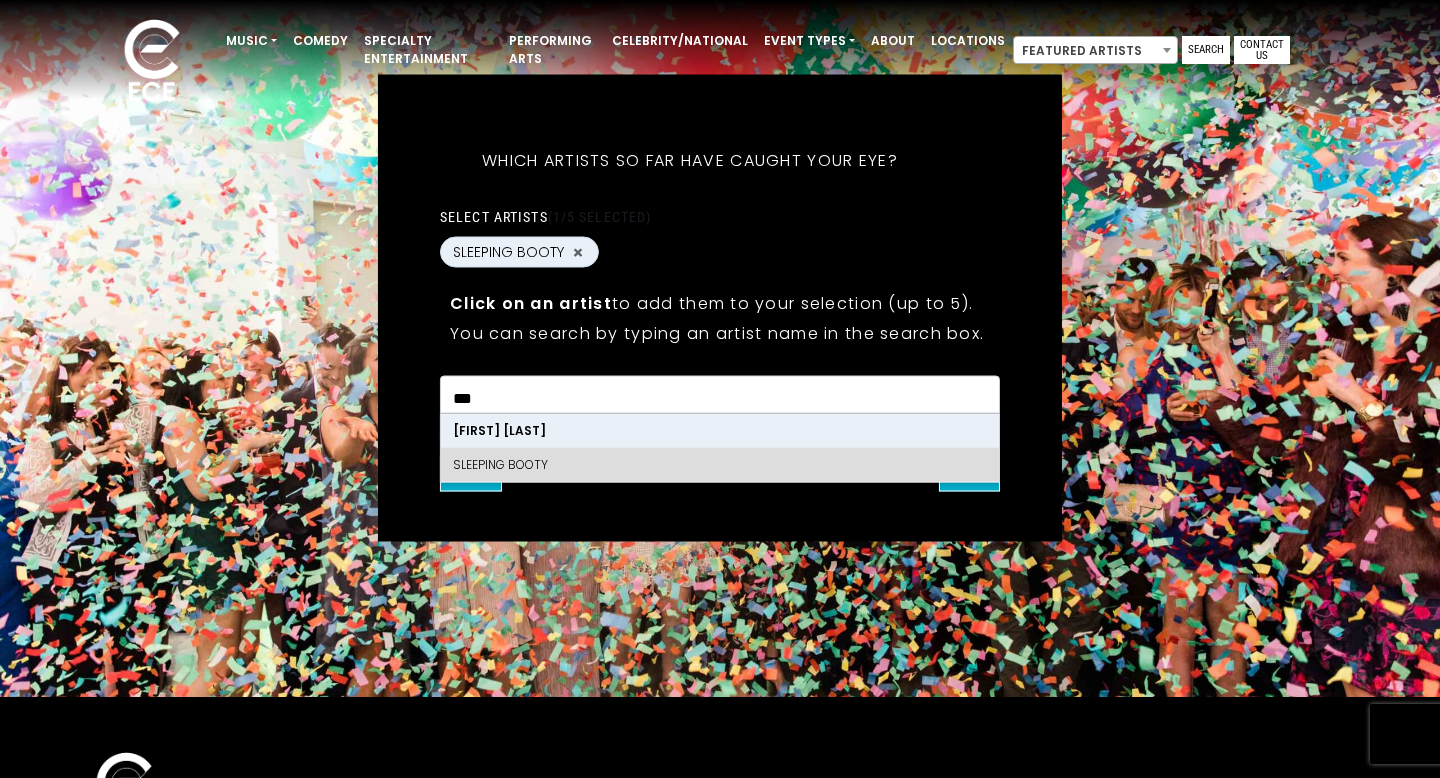 click on "***" at bounding box center (720, 398) 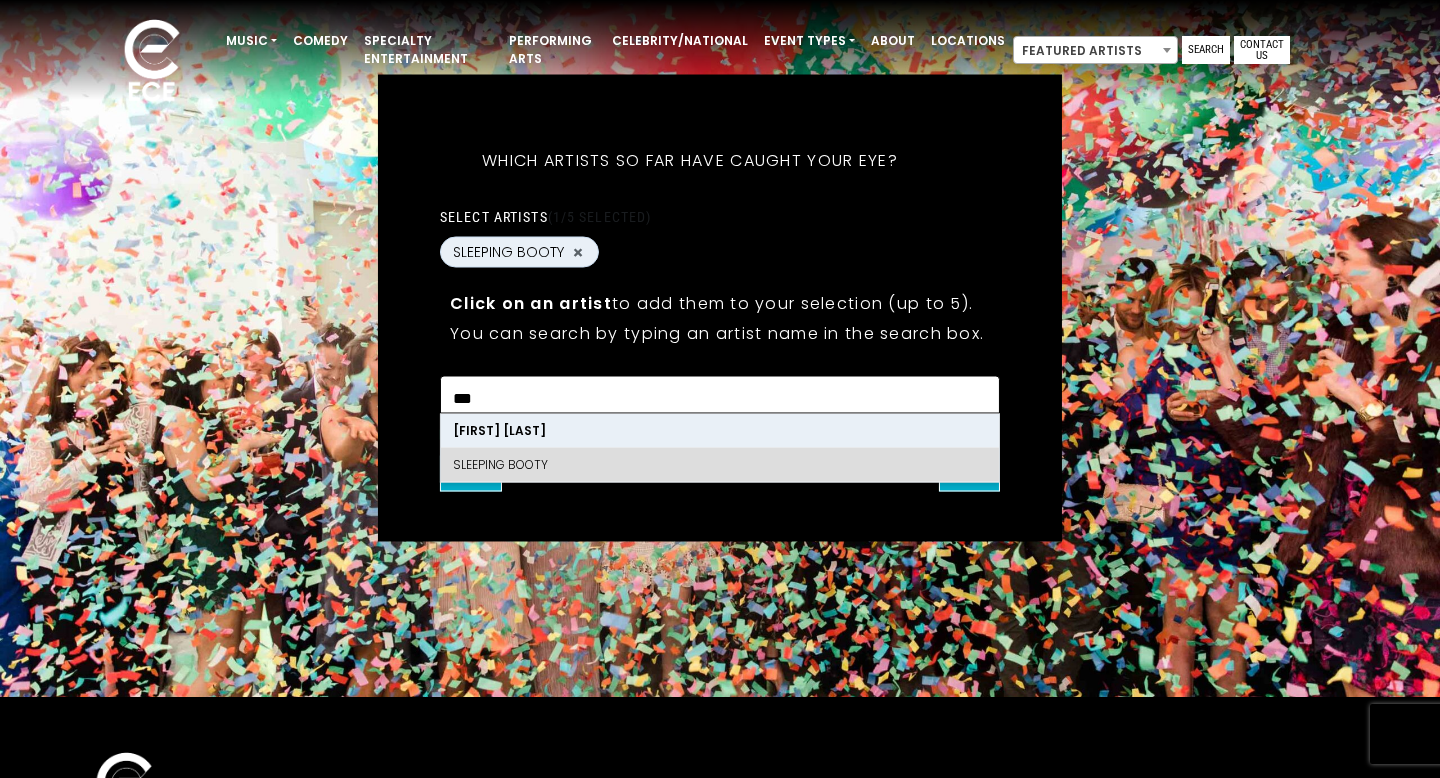 click on "***" at bounding box center [720, 398] 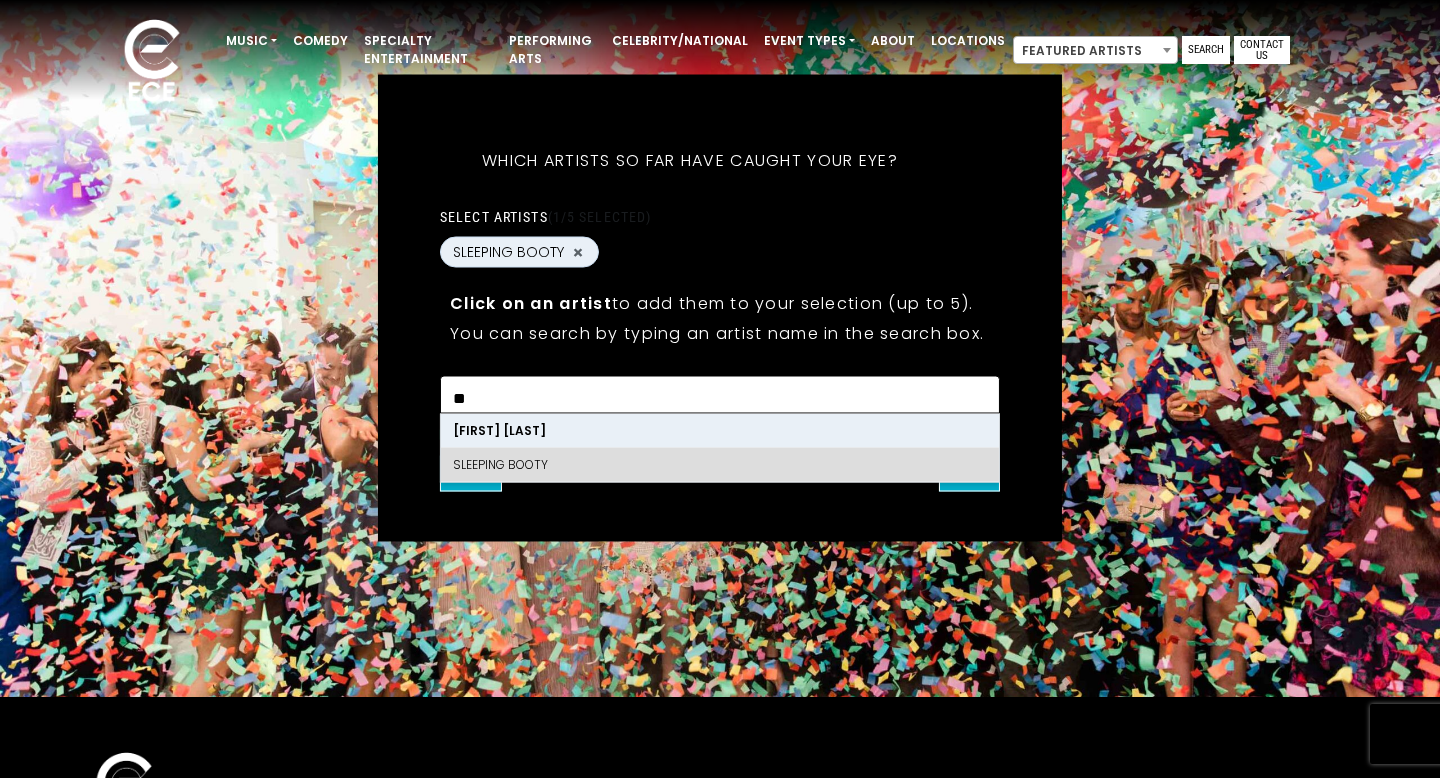 scroll, scrollTop: 4352, scrollLeft: 0, axis: vertical 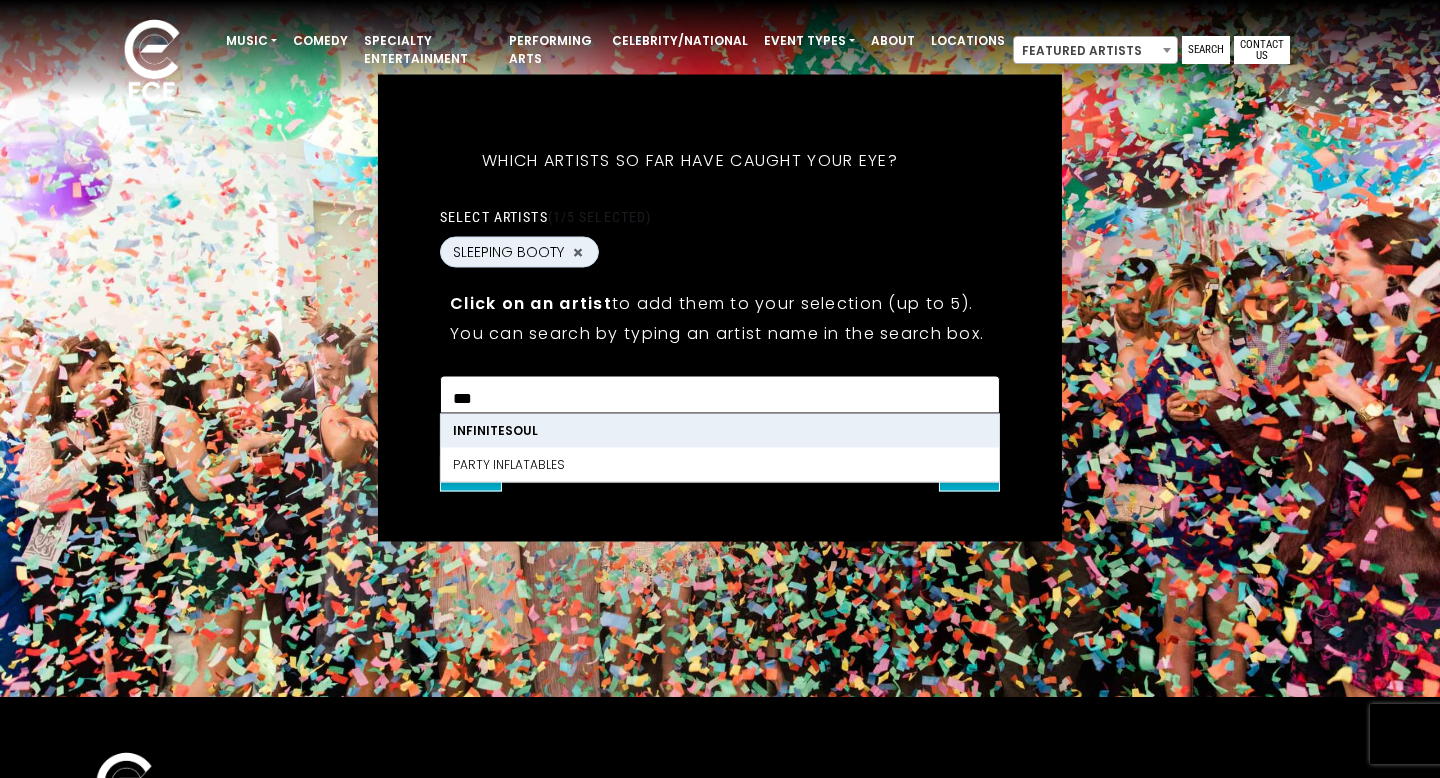 select on "**********" 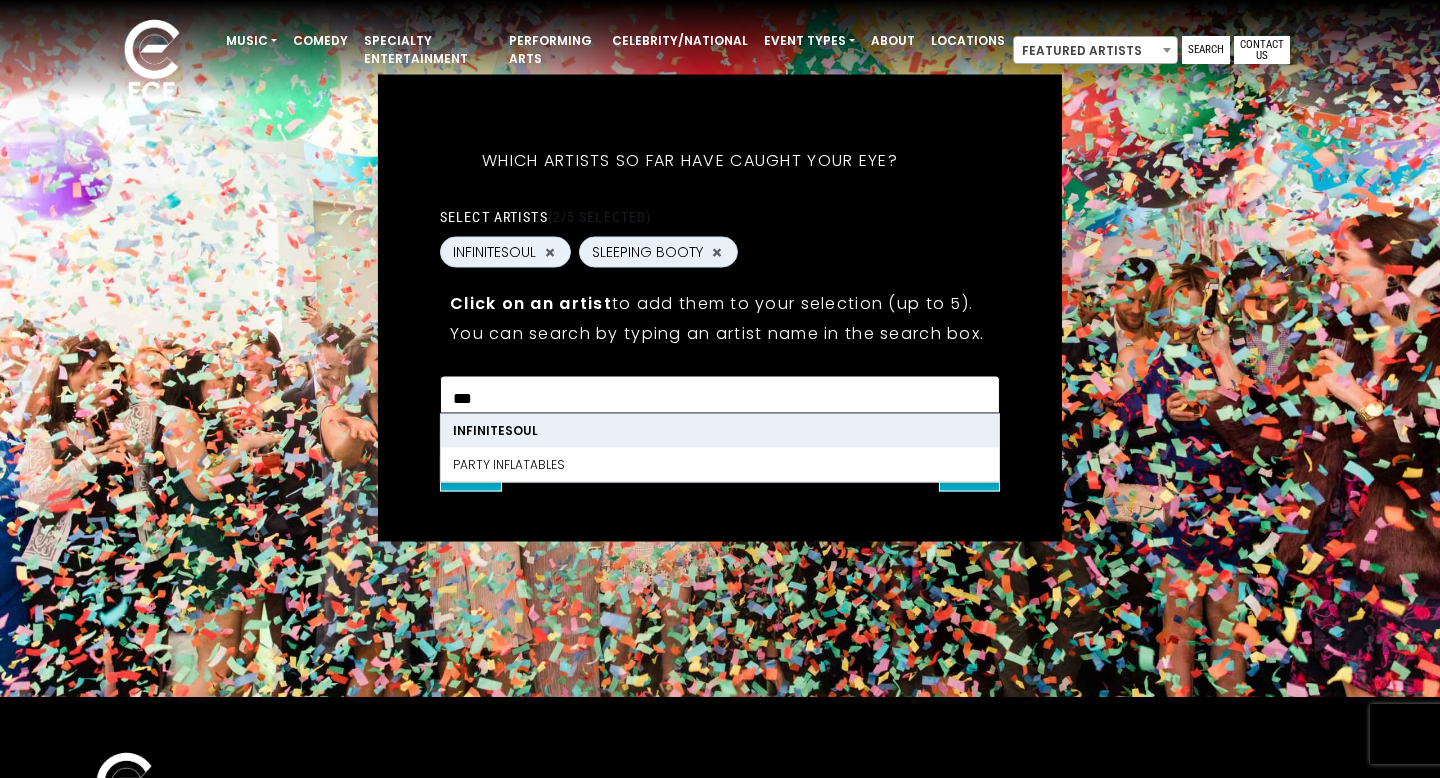 type on "***" 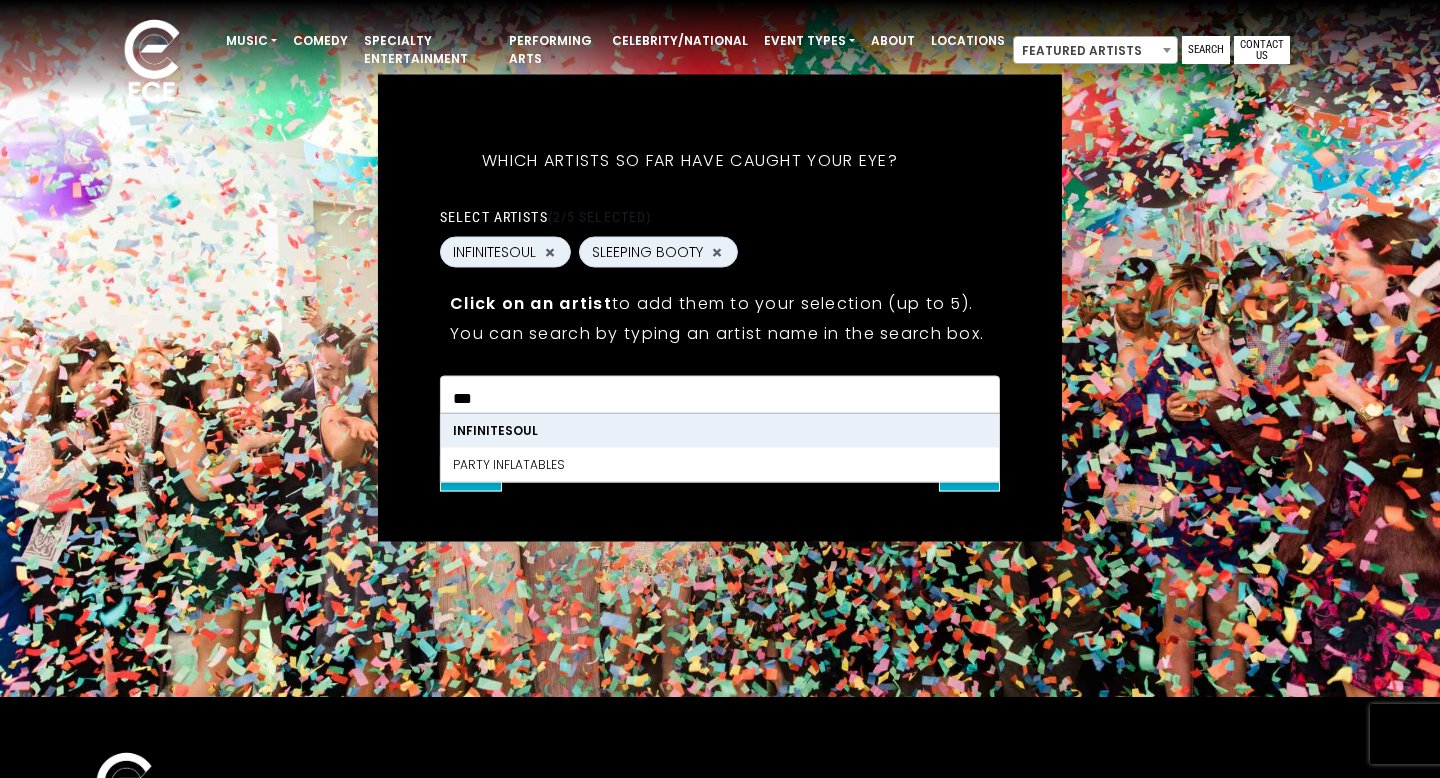 click on "INFINITESOUL" at bounding box center (720, 431) 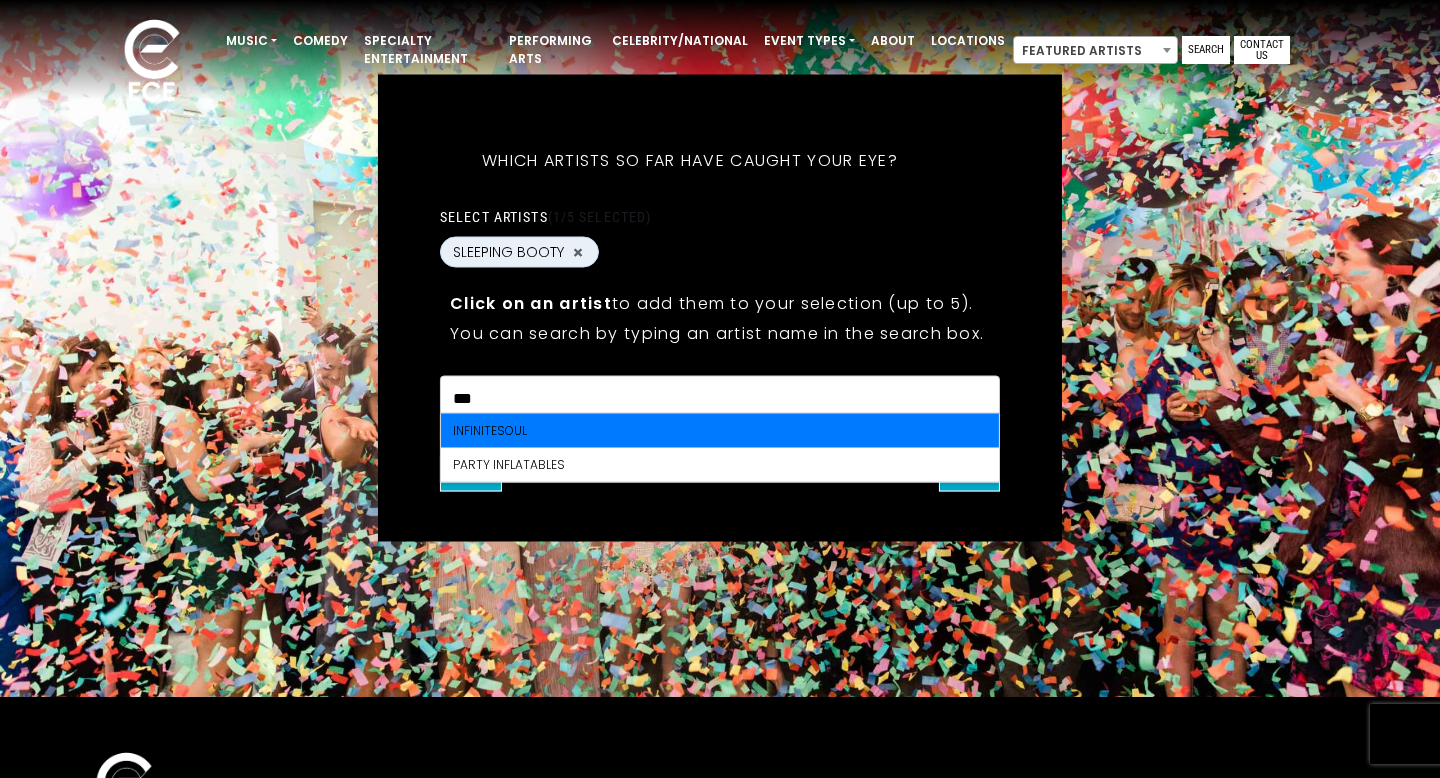 click on "***" at bounding box center (720, 398) 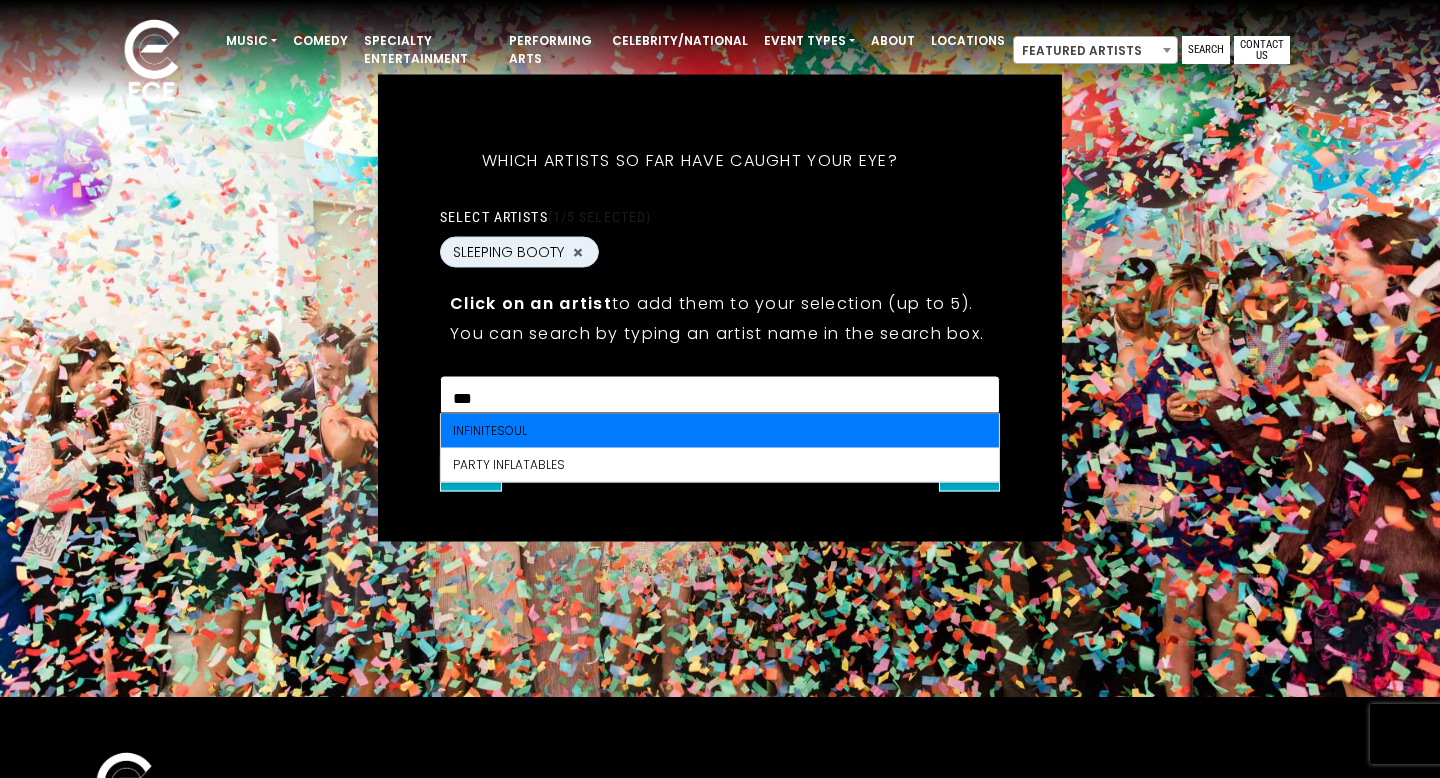 click on "***" at bounding box center (720, 398) 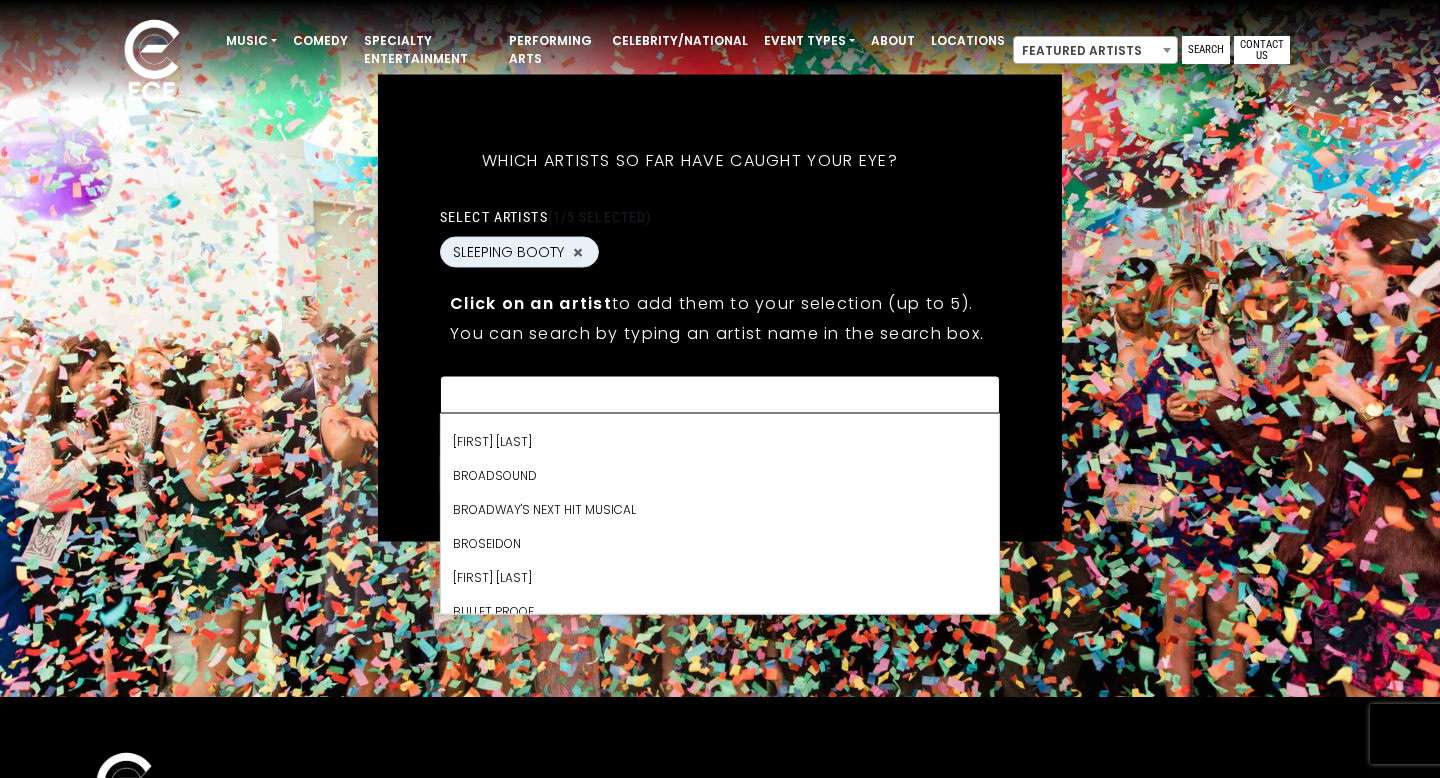 scroll, scrollTop: 3815, scrollLeft: 0, axis: vertical 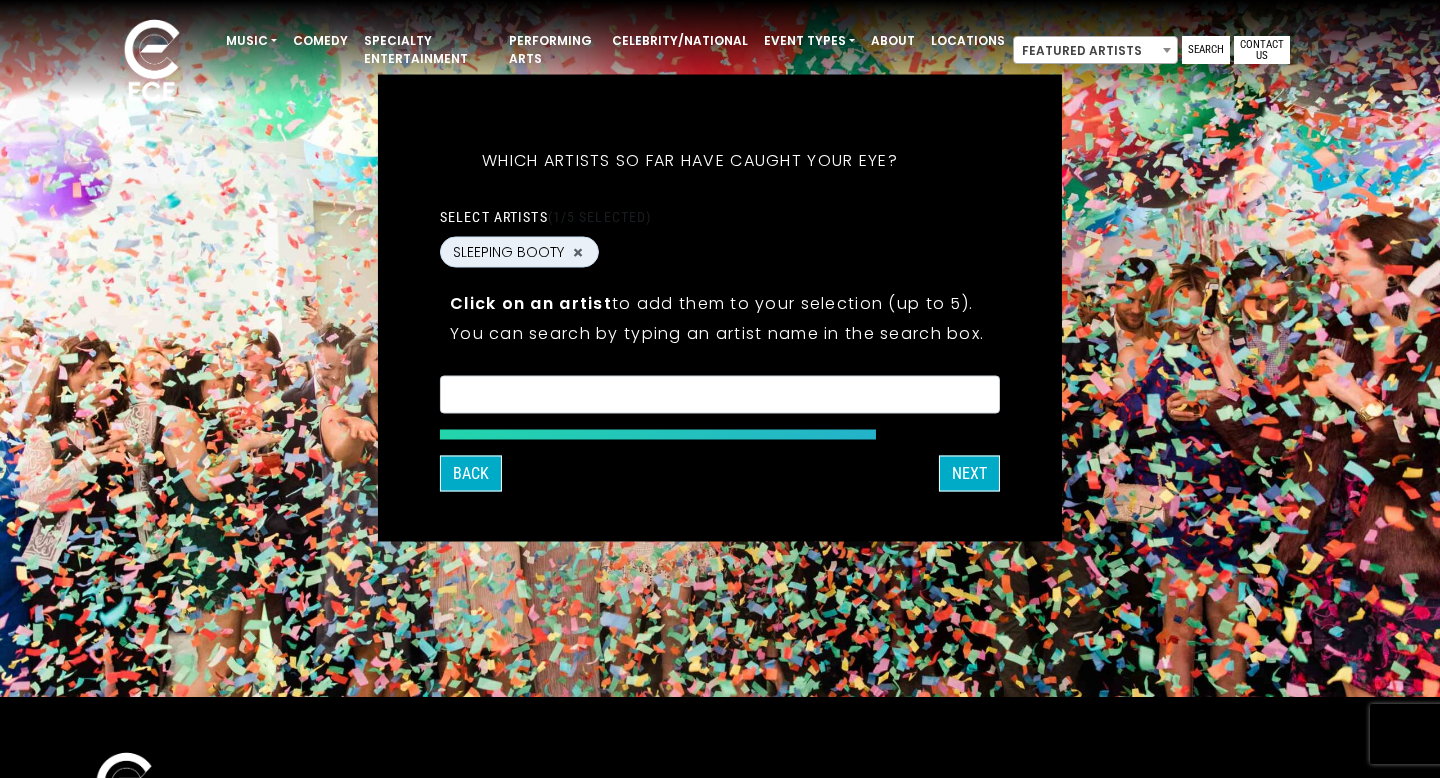 click on "SLEEPING BOOTY ×" at bounding box center [720, 255] 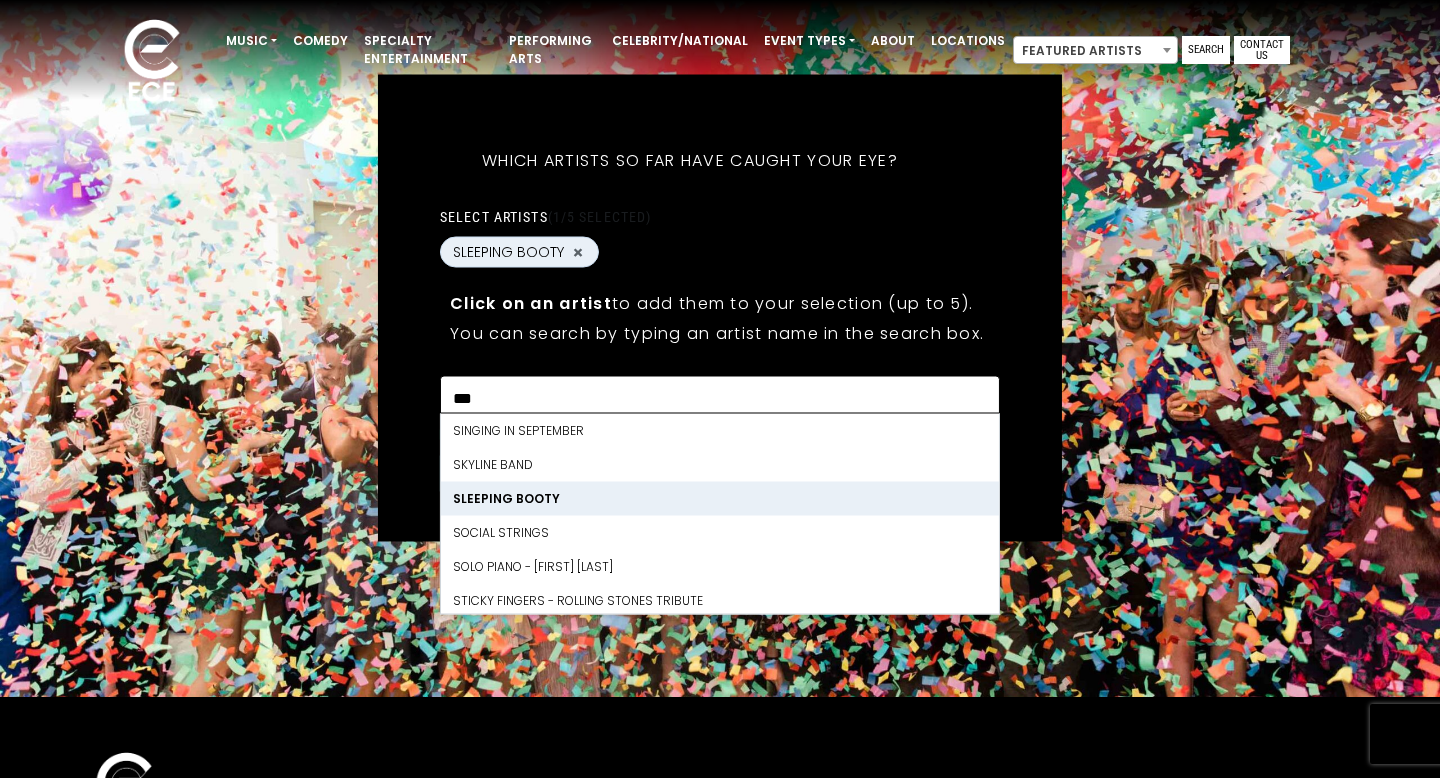 scroll, scrollTop: 0, scrollLeft: 0, axis: both 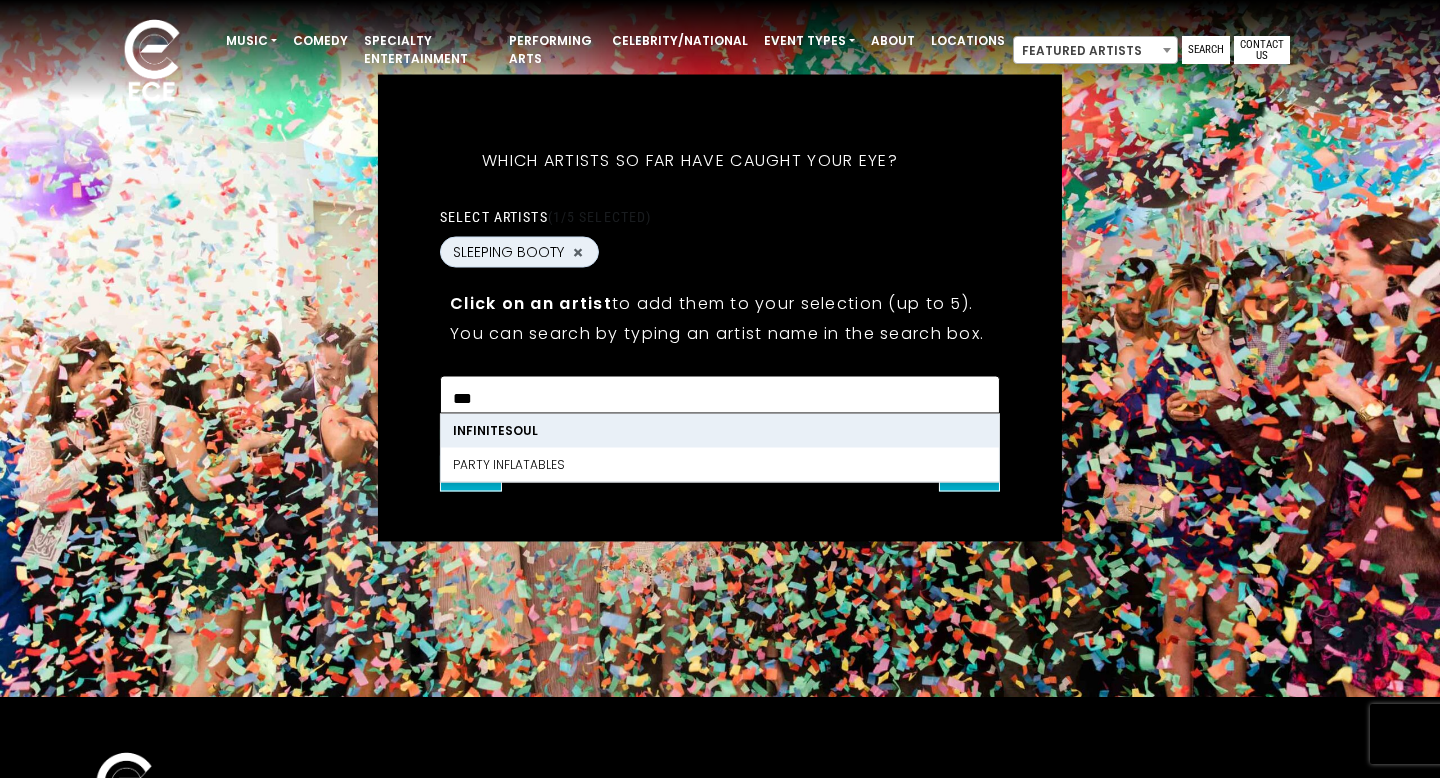 type on "***" 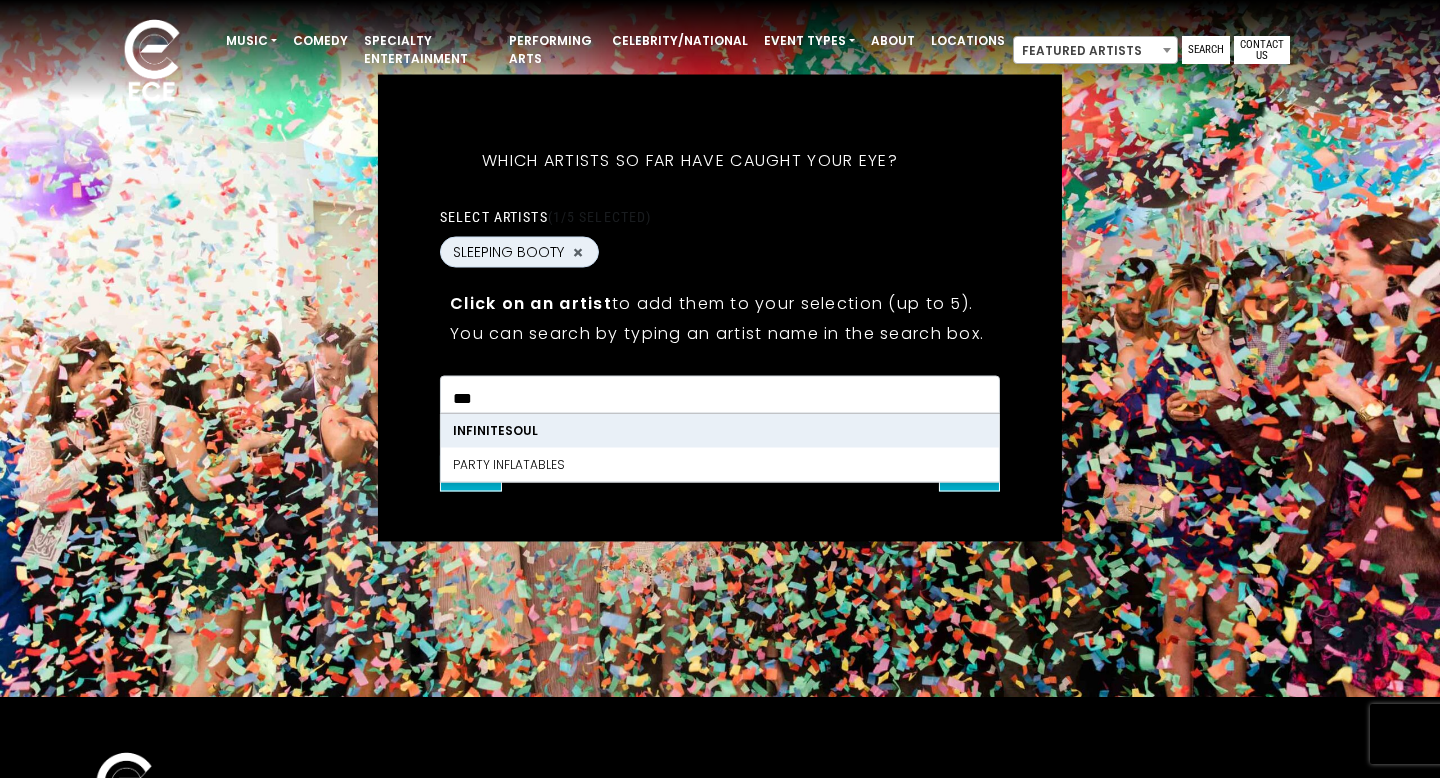 click on "INFINITESOUL" at bounding box center (720, 431) 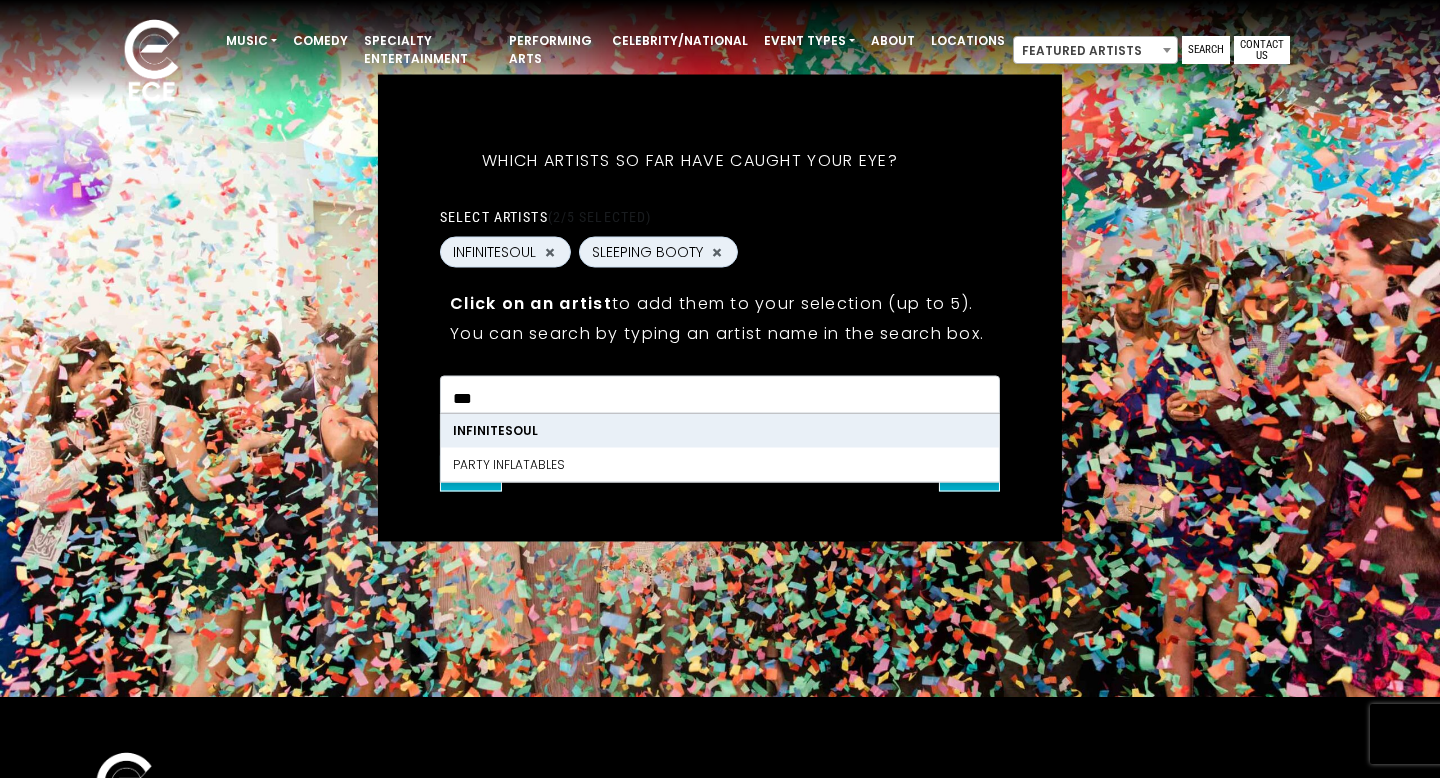 type 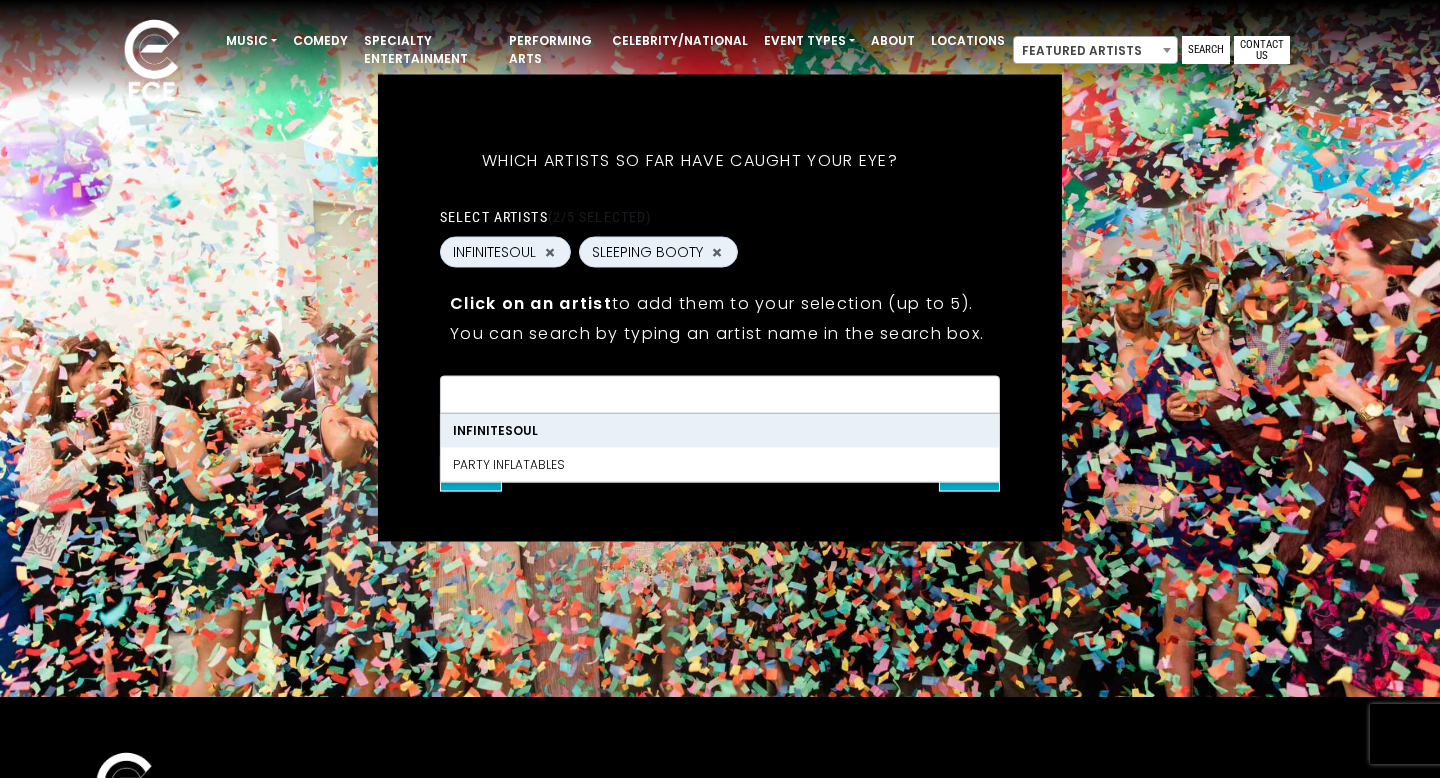 click on "What's your first and last name?
Thanks  [FIRST], ! What's your email and the best number to reach you at?
Great! Now tell us a little about your event.
What kind of event is it?
Let's get some names for the wedding:" at bounding box center [720, 308] 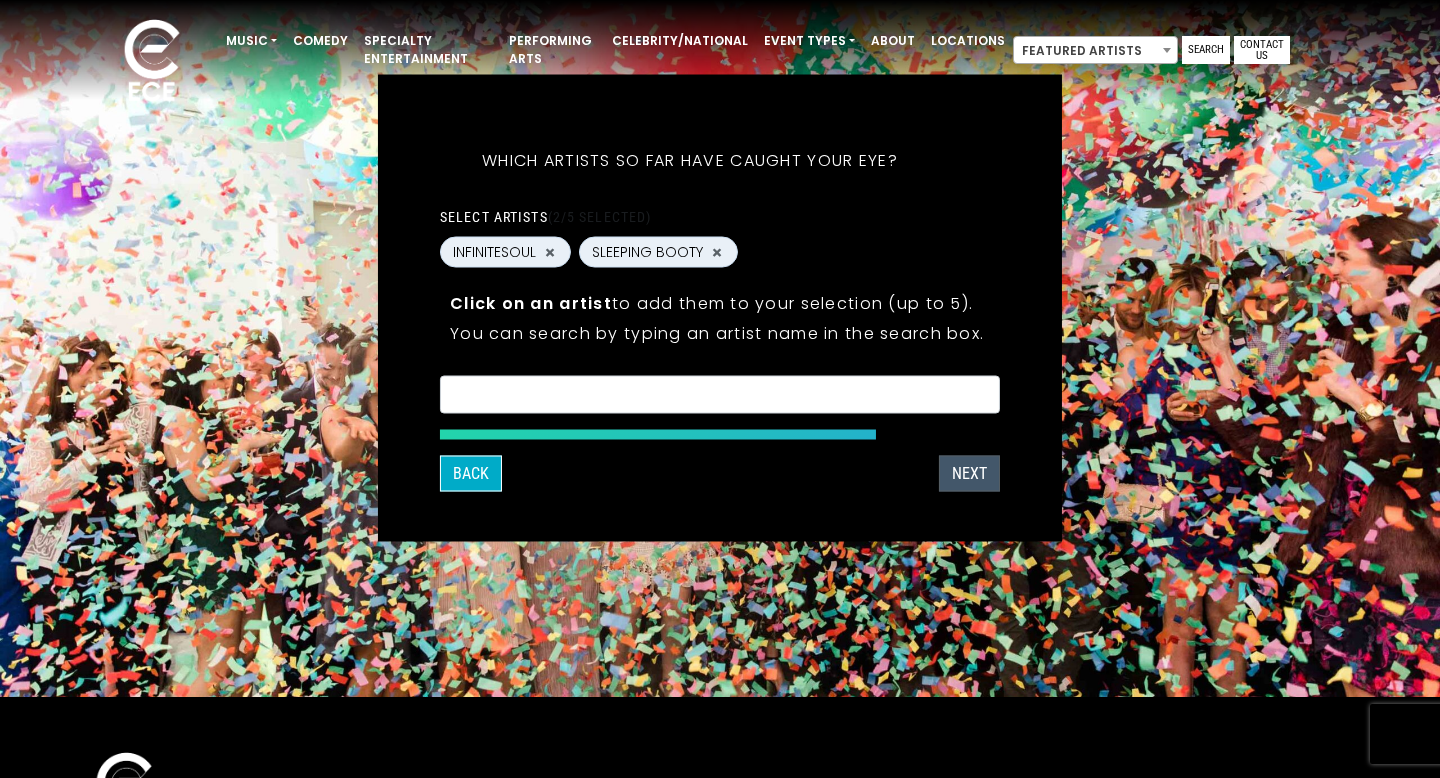 click on "Next" at bounding box center [969, 474] 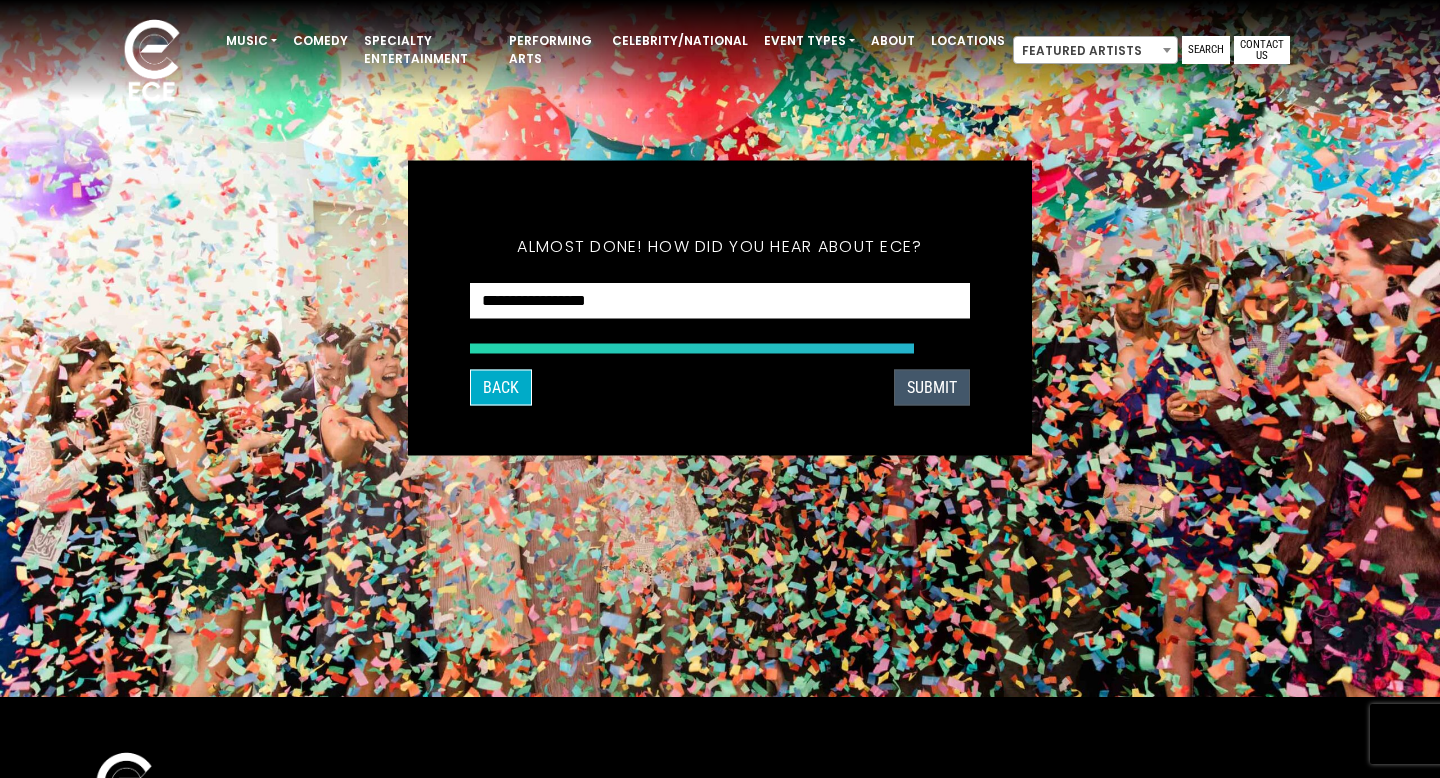 scroll, scrollTop: 167, scrollLeft: 0, axis: vertical 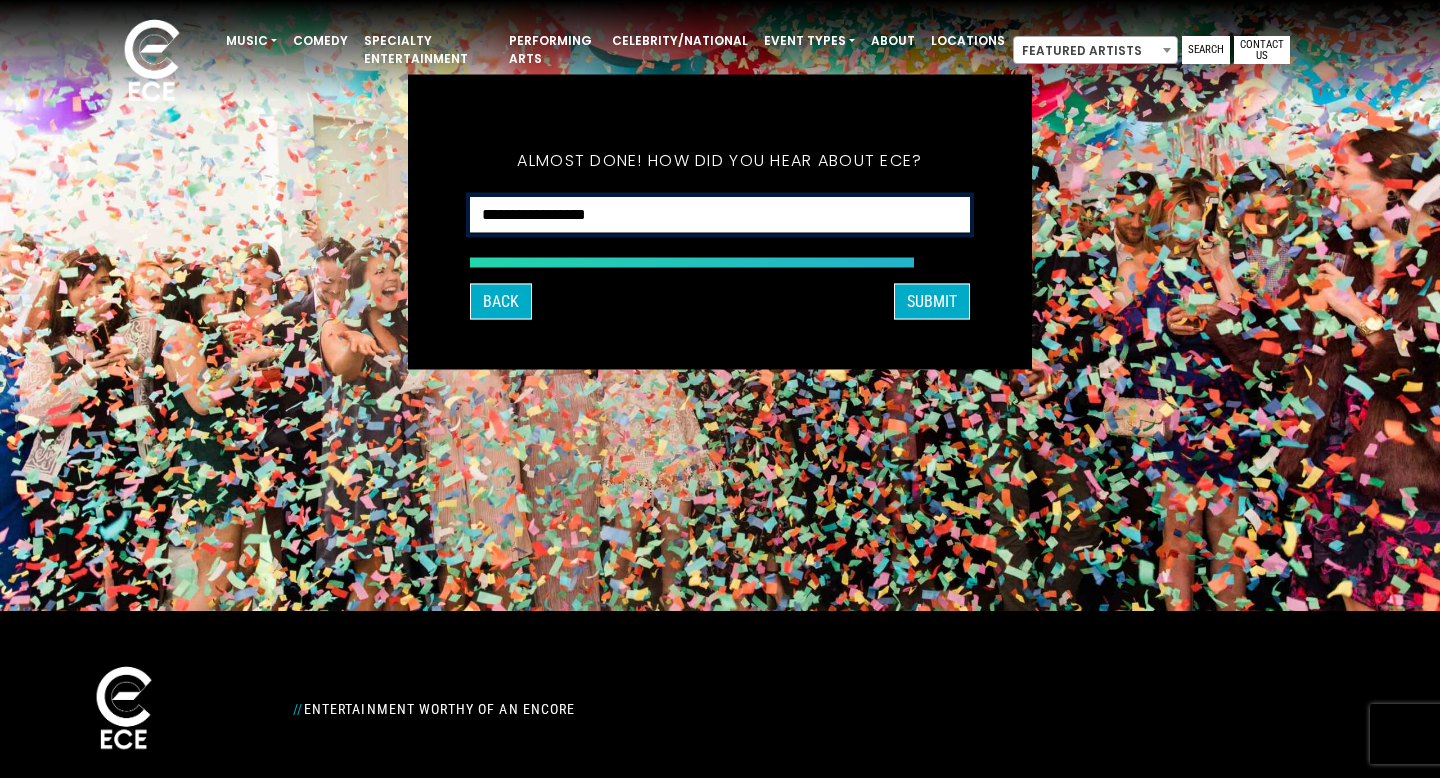 click on "**********" at bounding box center [720, 215] 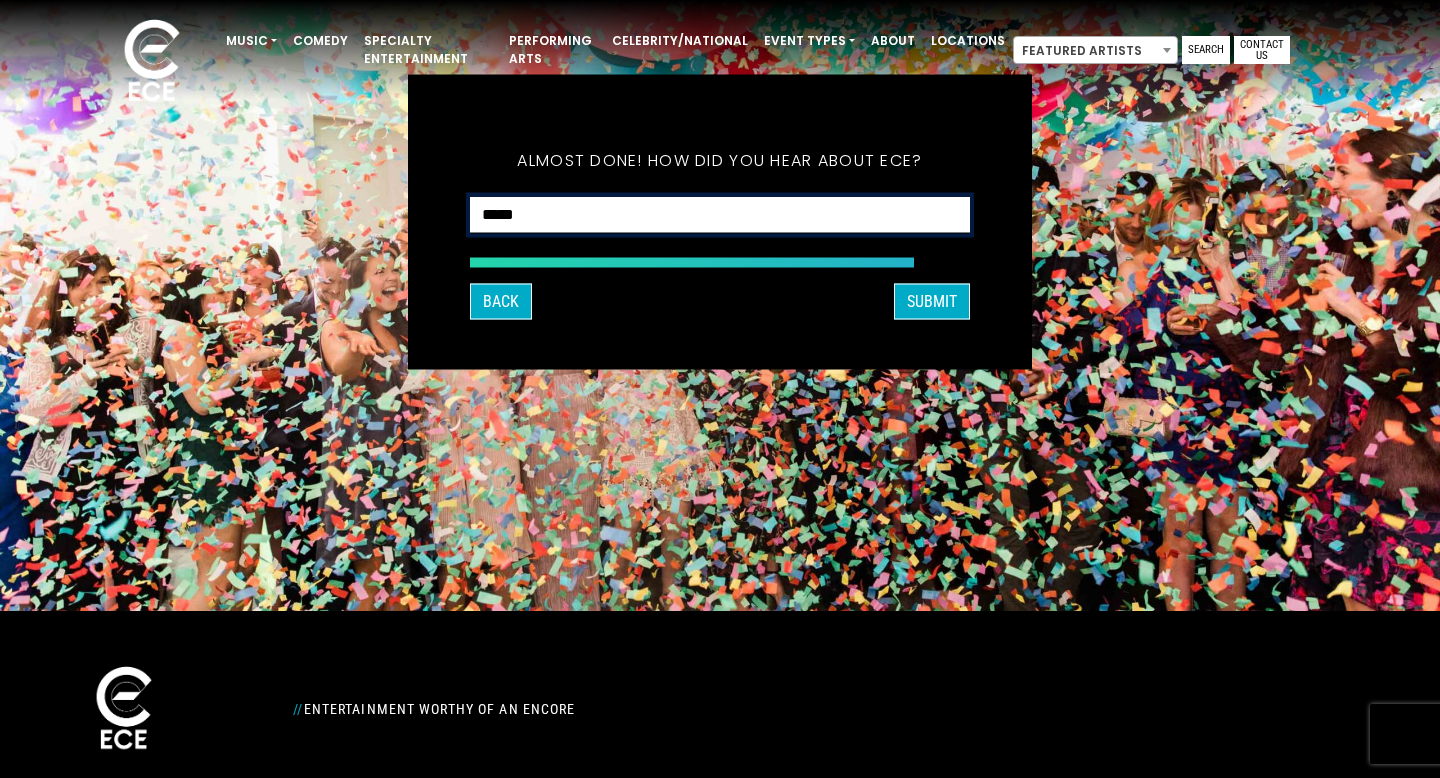 scroll, scrollTop: 86, scrollLeft: 0, axis: vertical 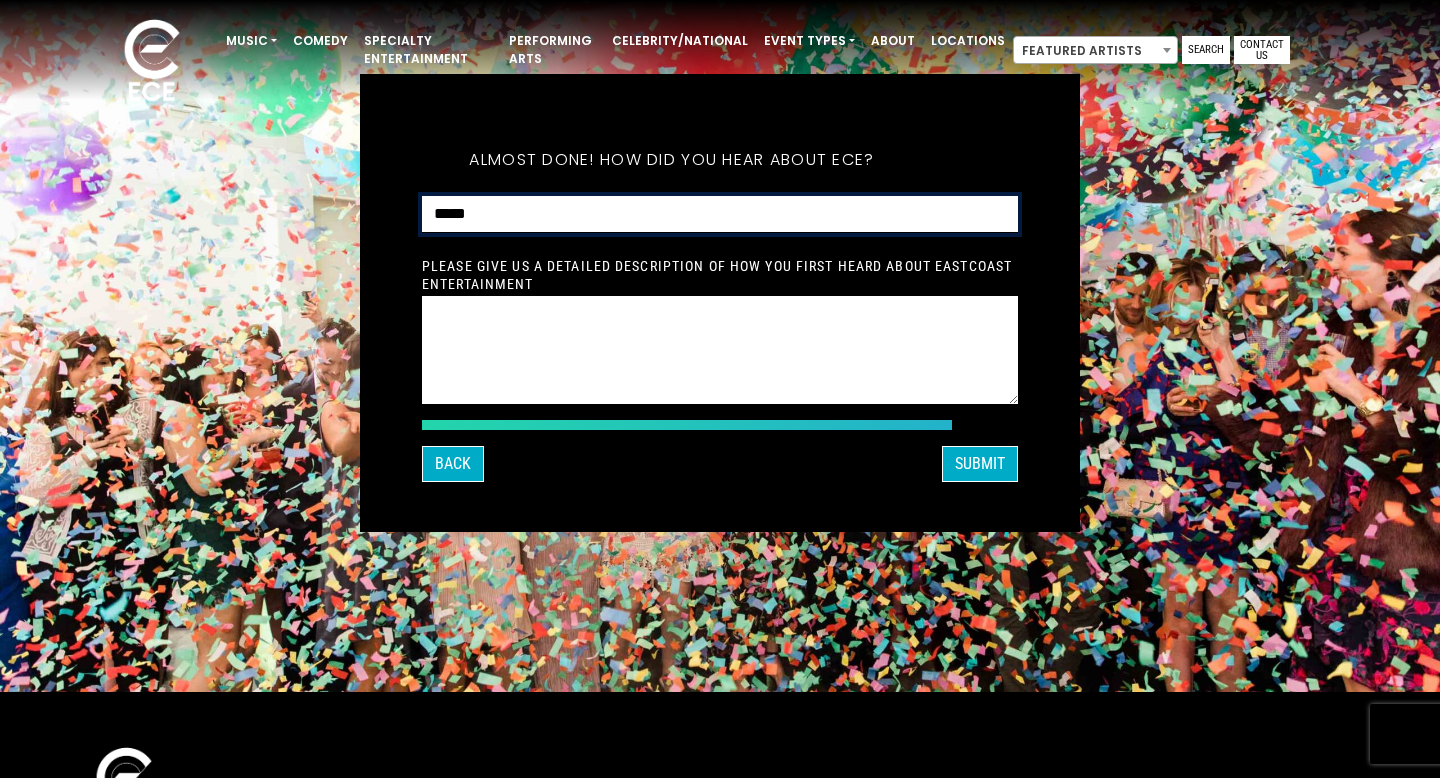 click on "**********" at bounding box center (720, 214) 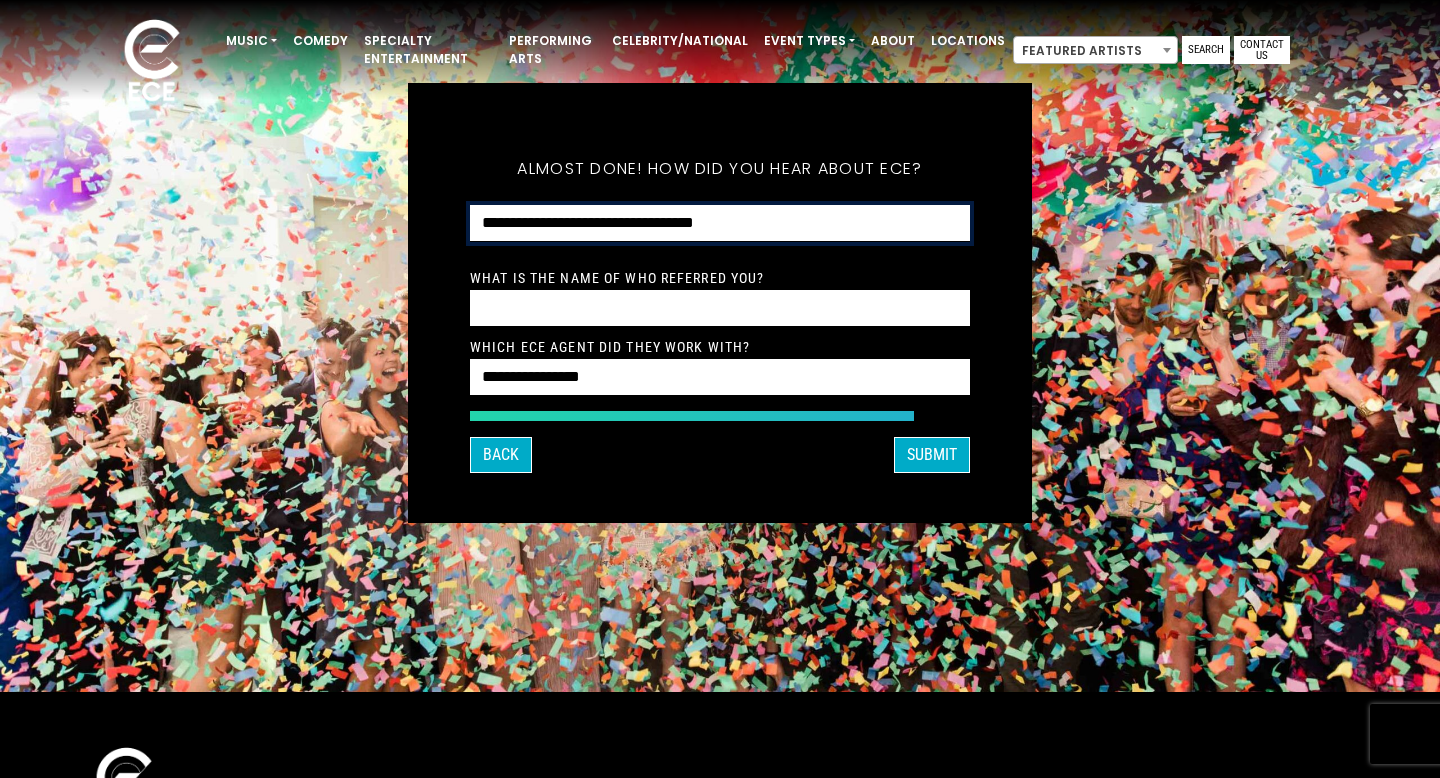 scroll, scrollTop: 95, scrollLeft: 0, axis: vertical 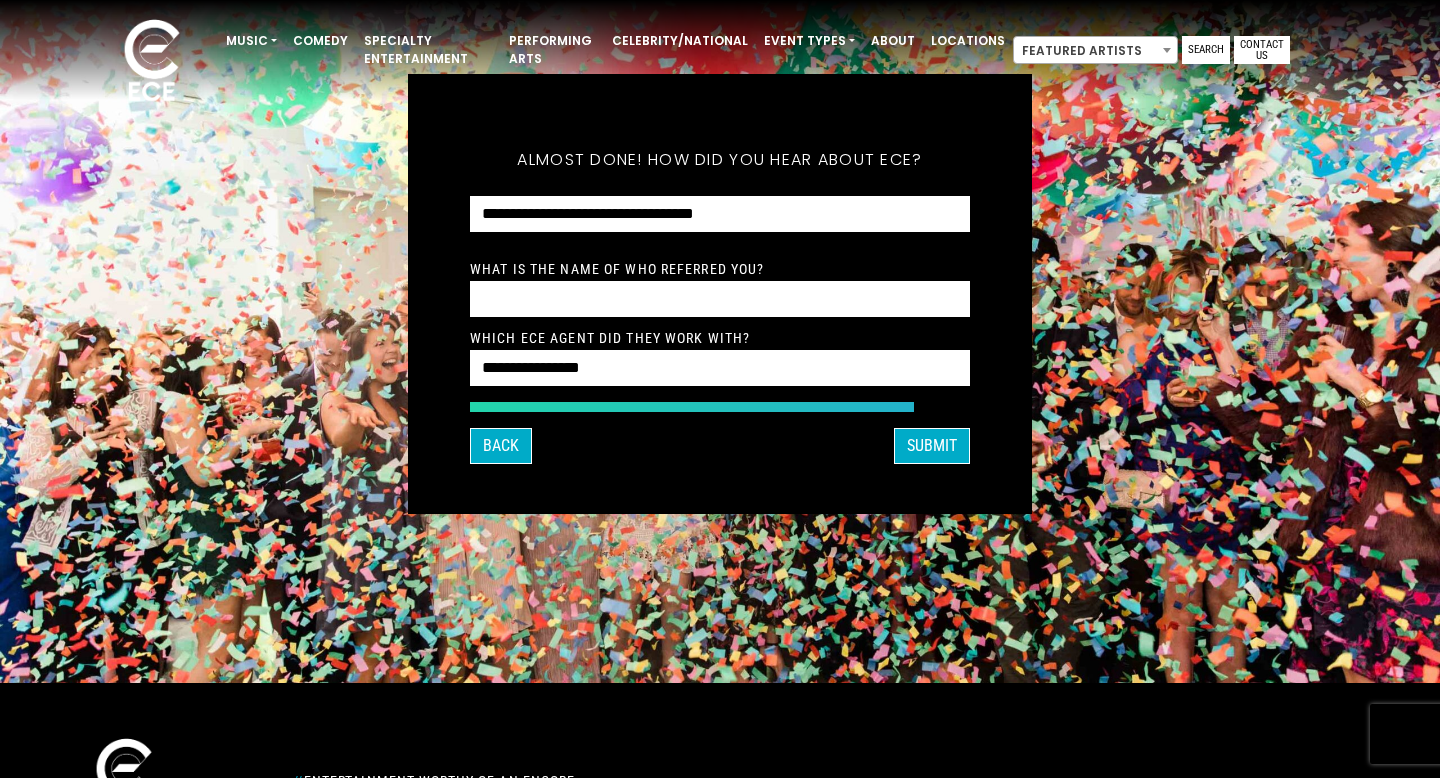 click on "What is the Name of Who Referred You?" at bounding box center (720, 291) 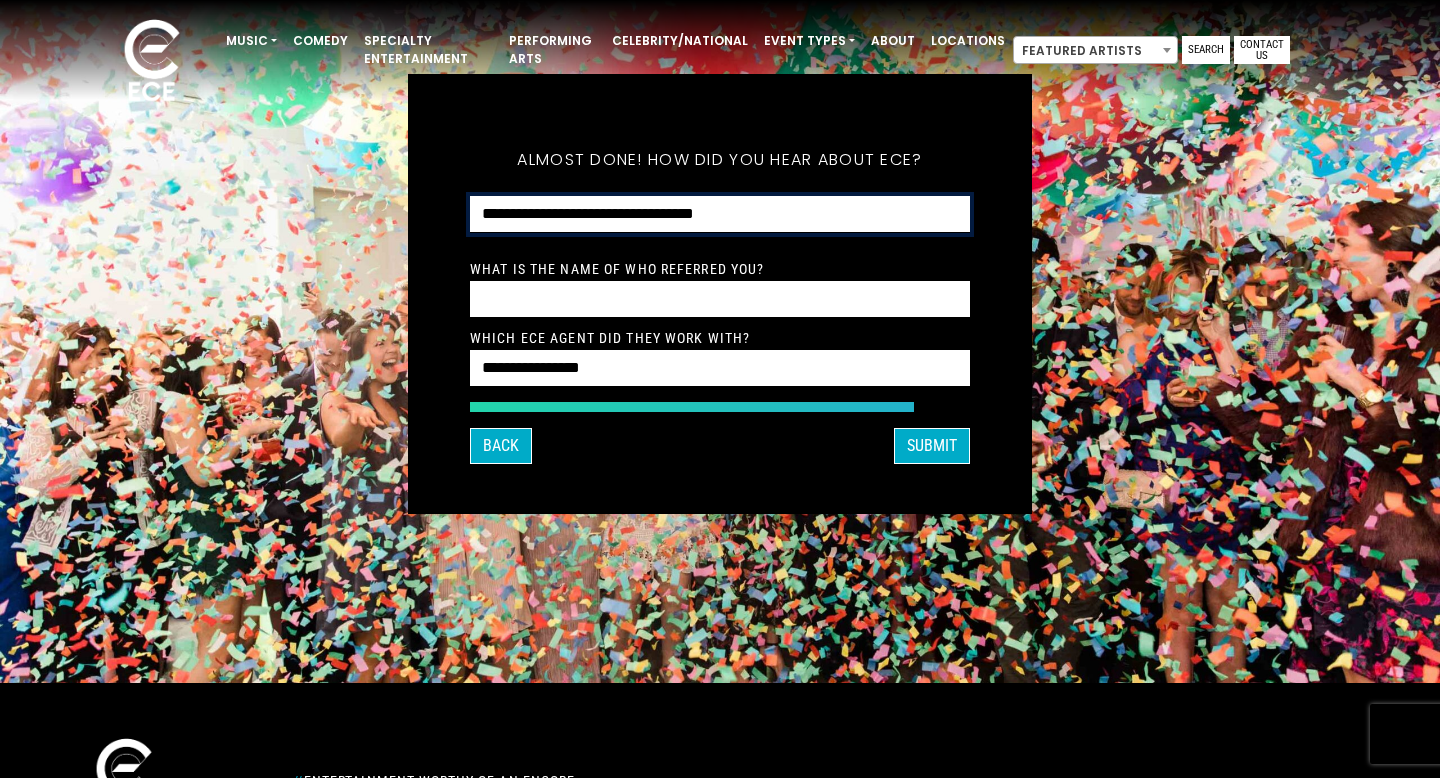 click on "**********" at bounding box center [720, 214] 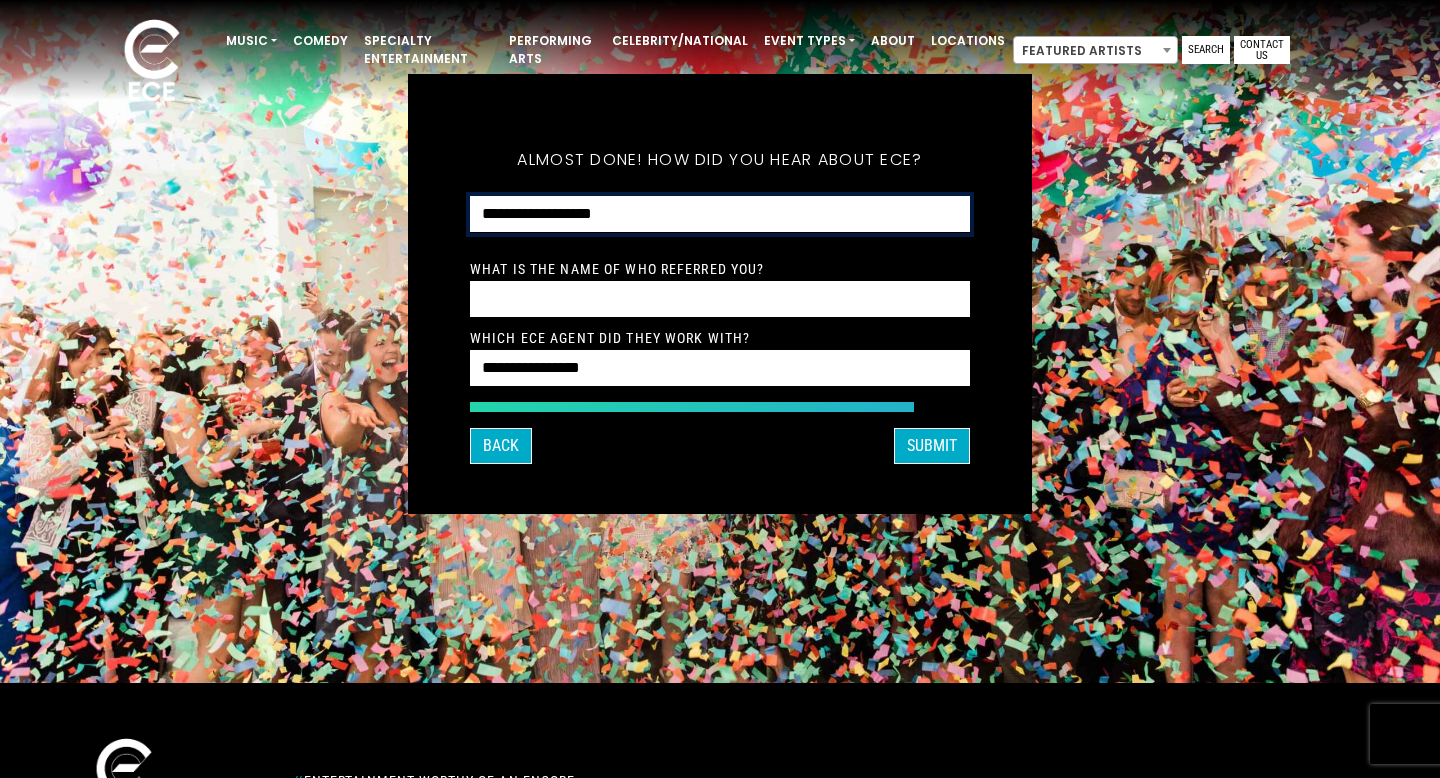 scroll, scrollTop: 60, scrollLeft: 0, axis: vertical 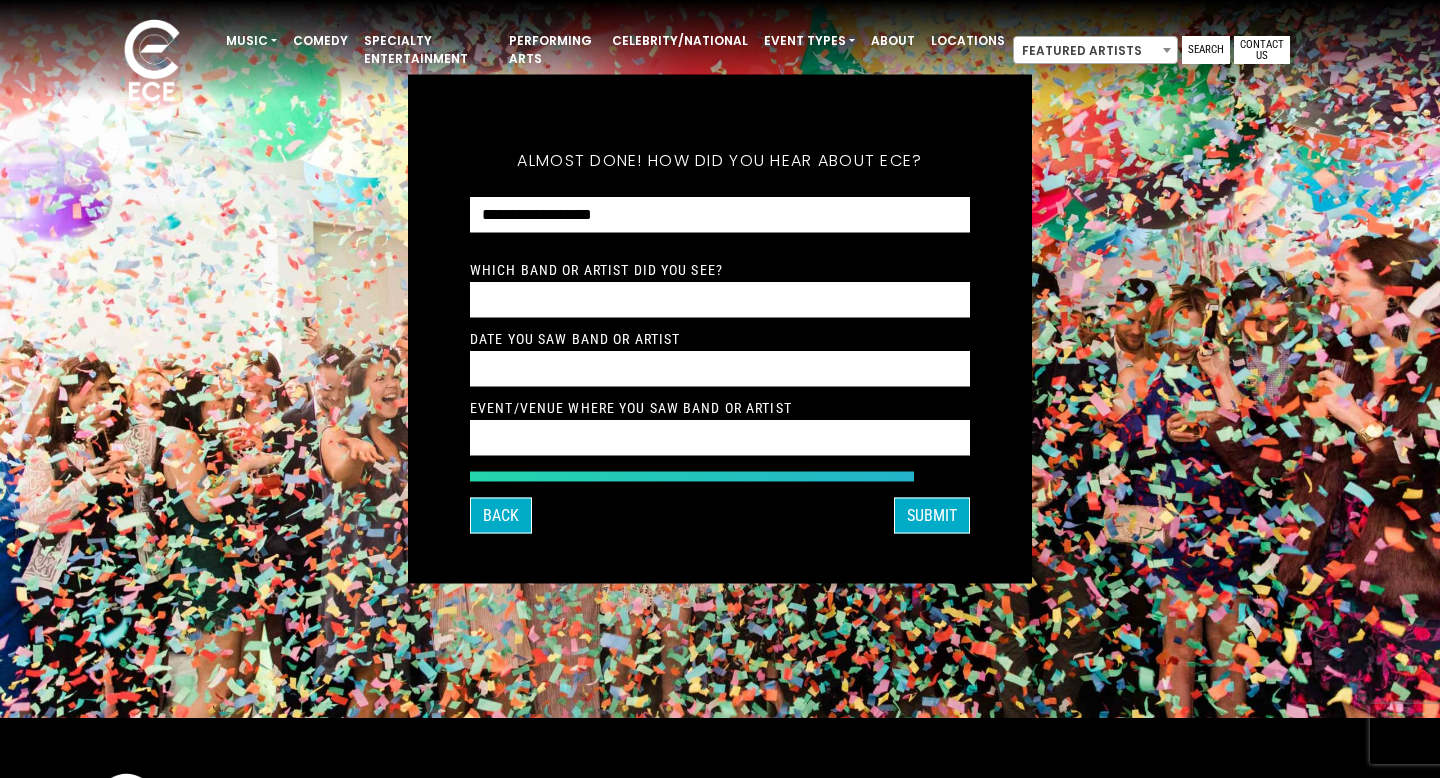 click on "What is the Name of Who Referred You?" at bounding box center (720, 327) 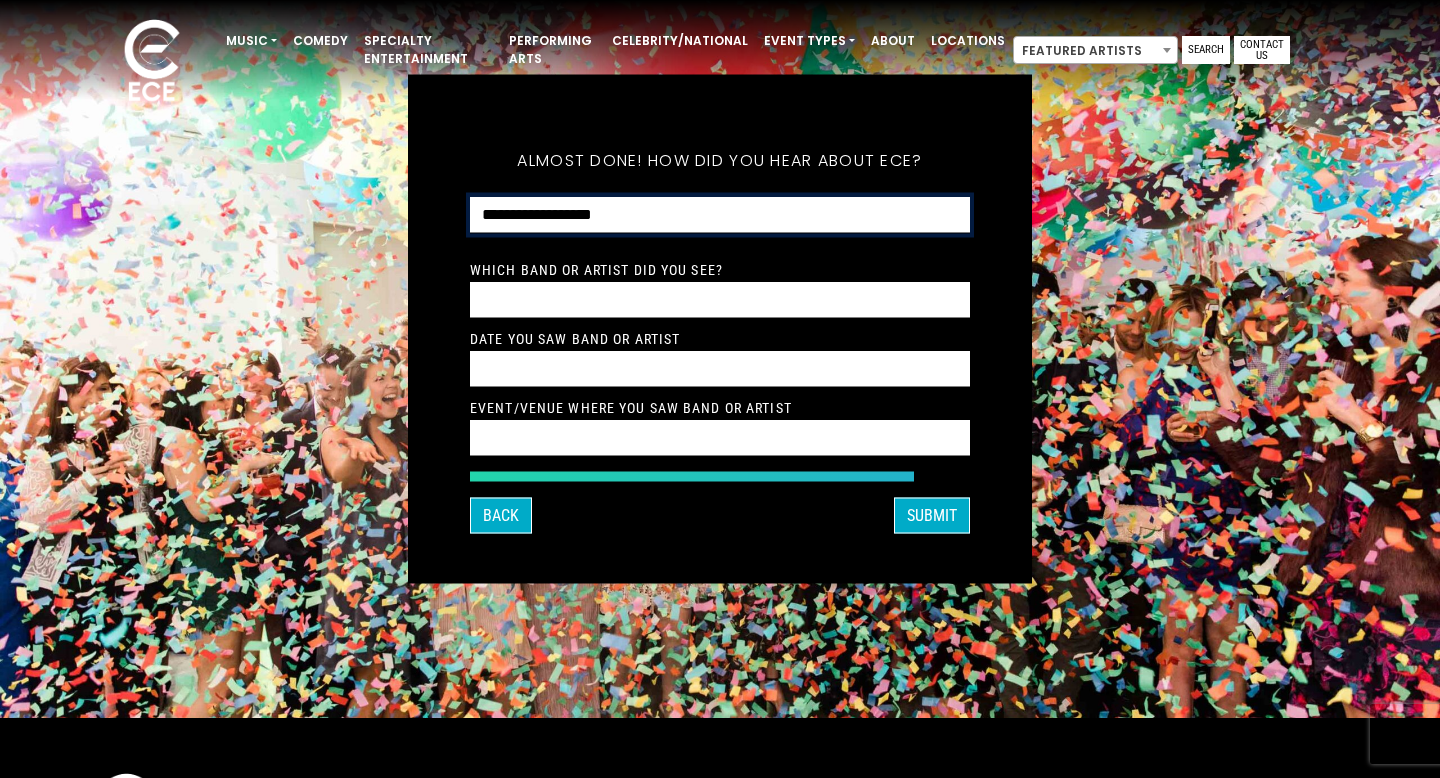click on "**********" at bounding box center (720, 215) 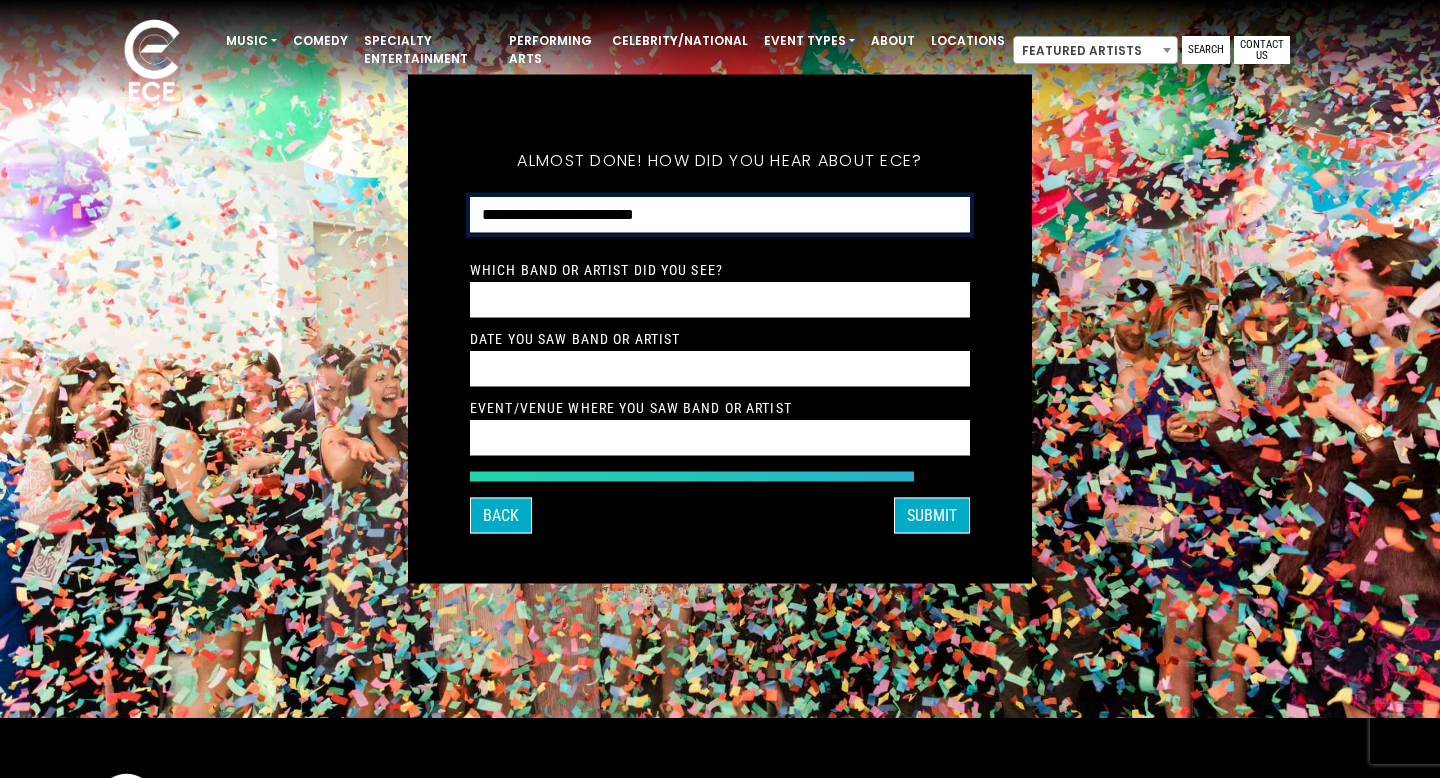 scroll, scrollTop: 95, scrollLeft: 0, axis: vertical 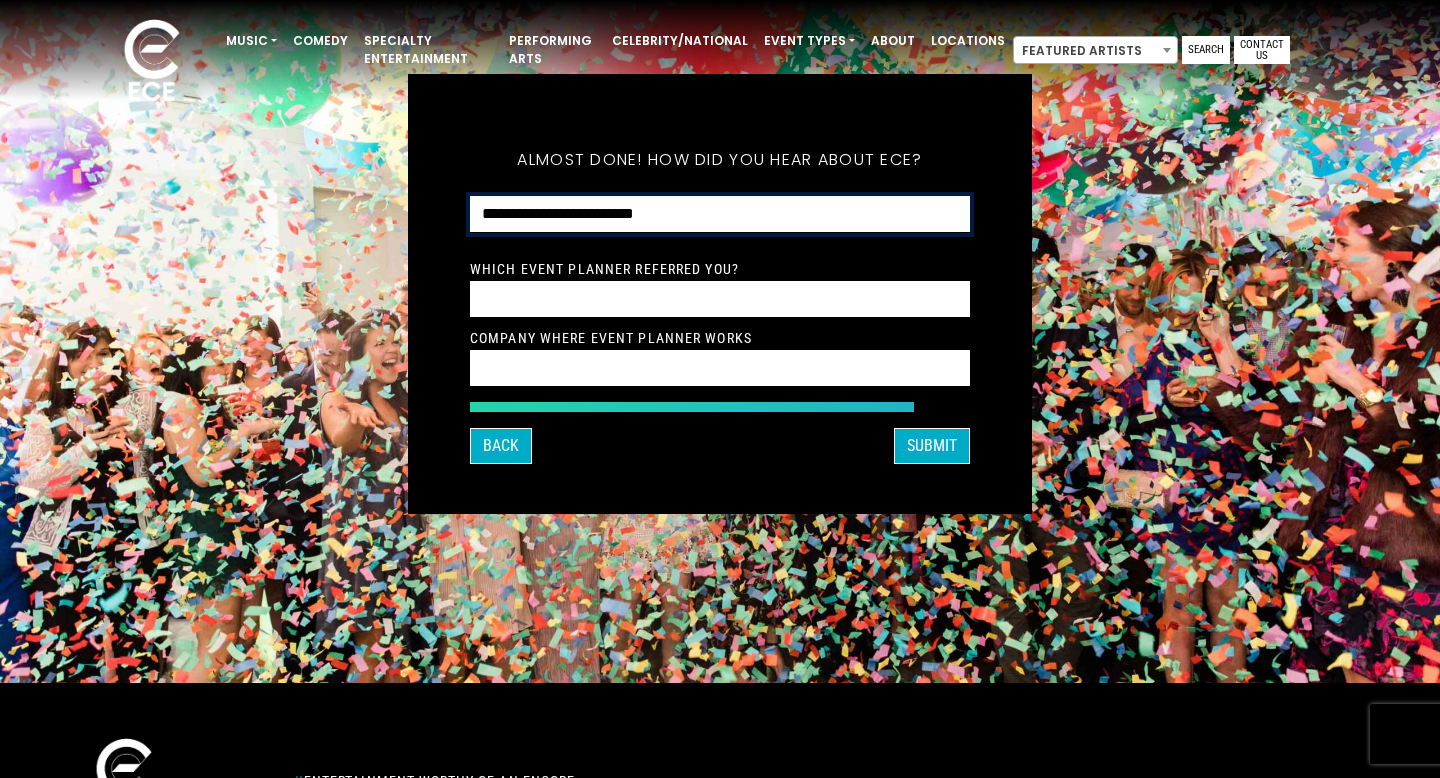 click on "**********" at bounding box center (720, 214) 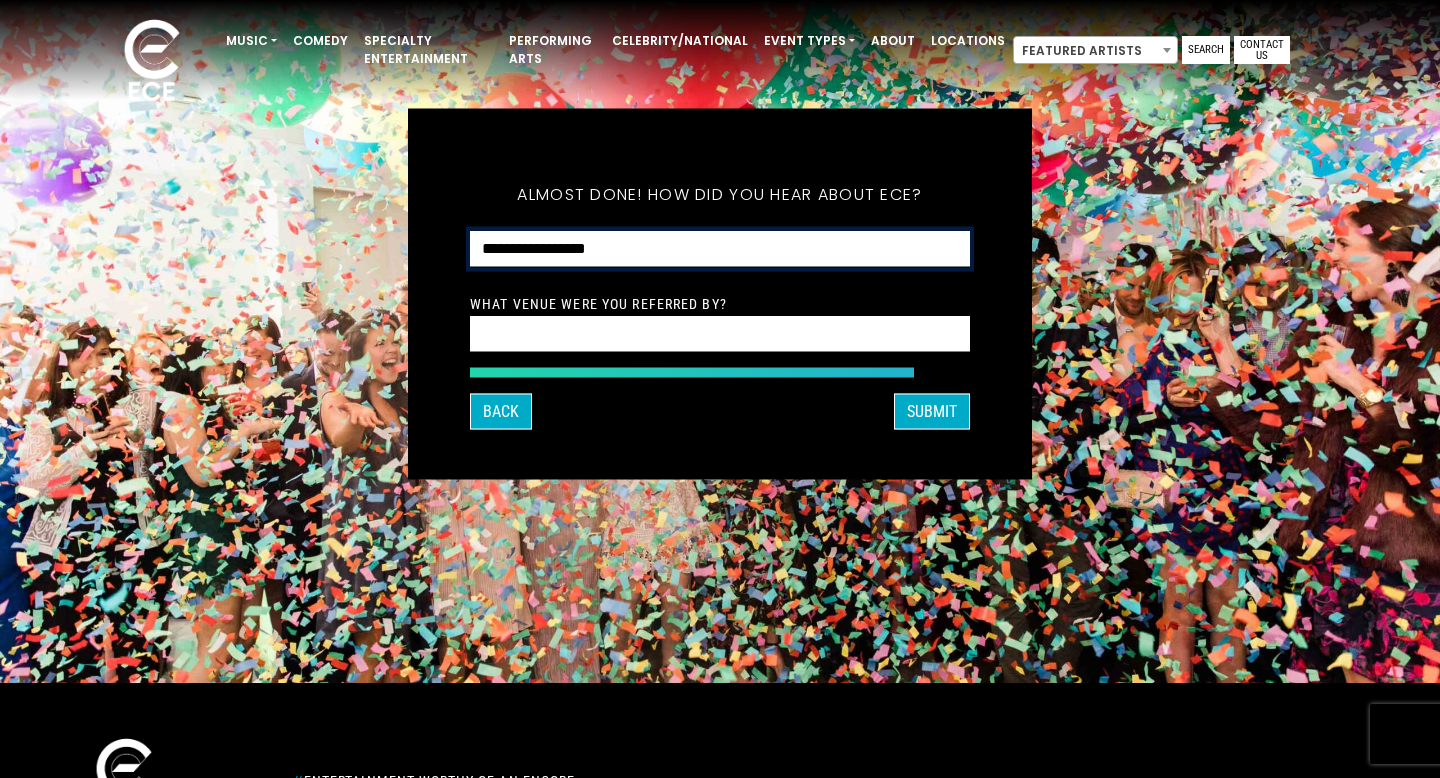 scroll, scrollTop: 129, scrollLeft: 0, axis: vertical 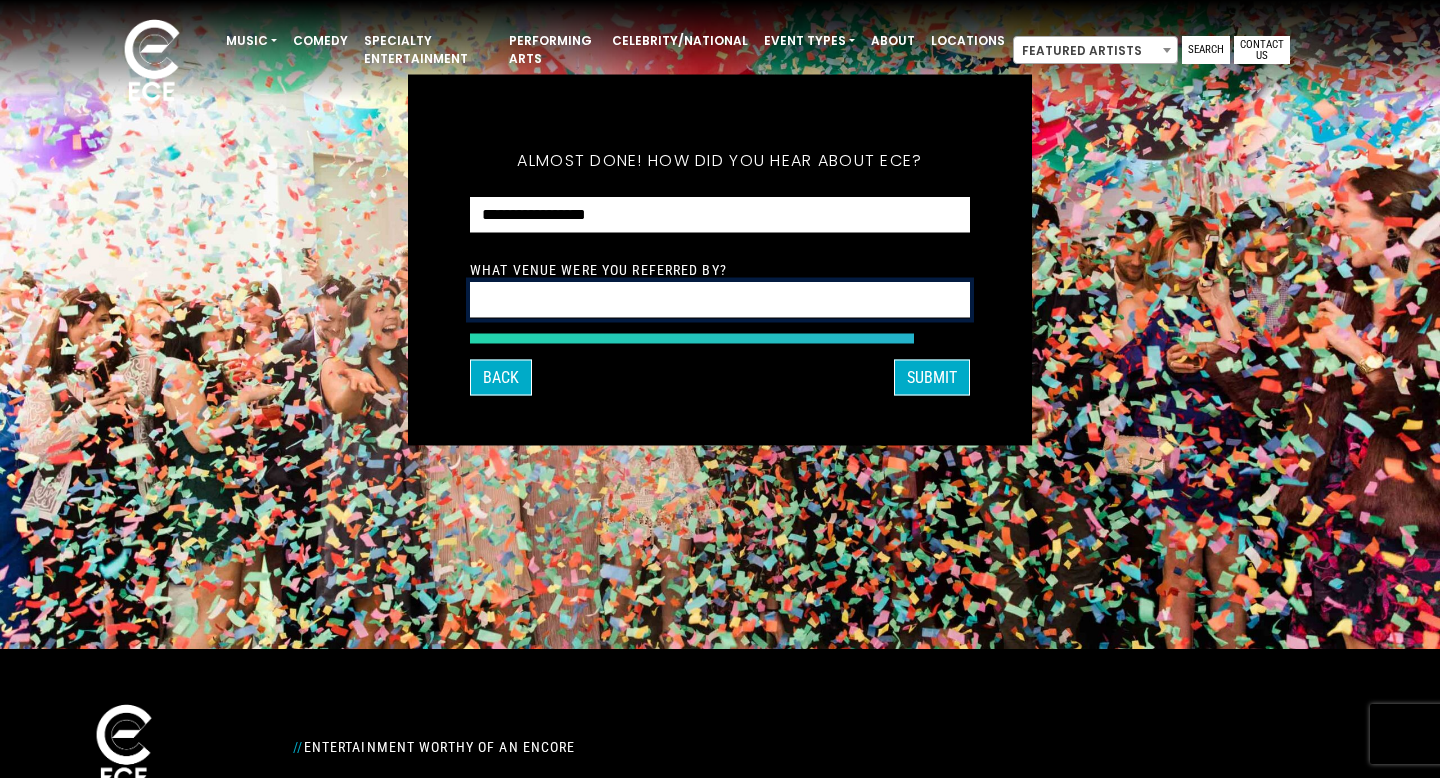 click at bounding box center [720, 300] 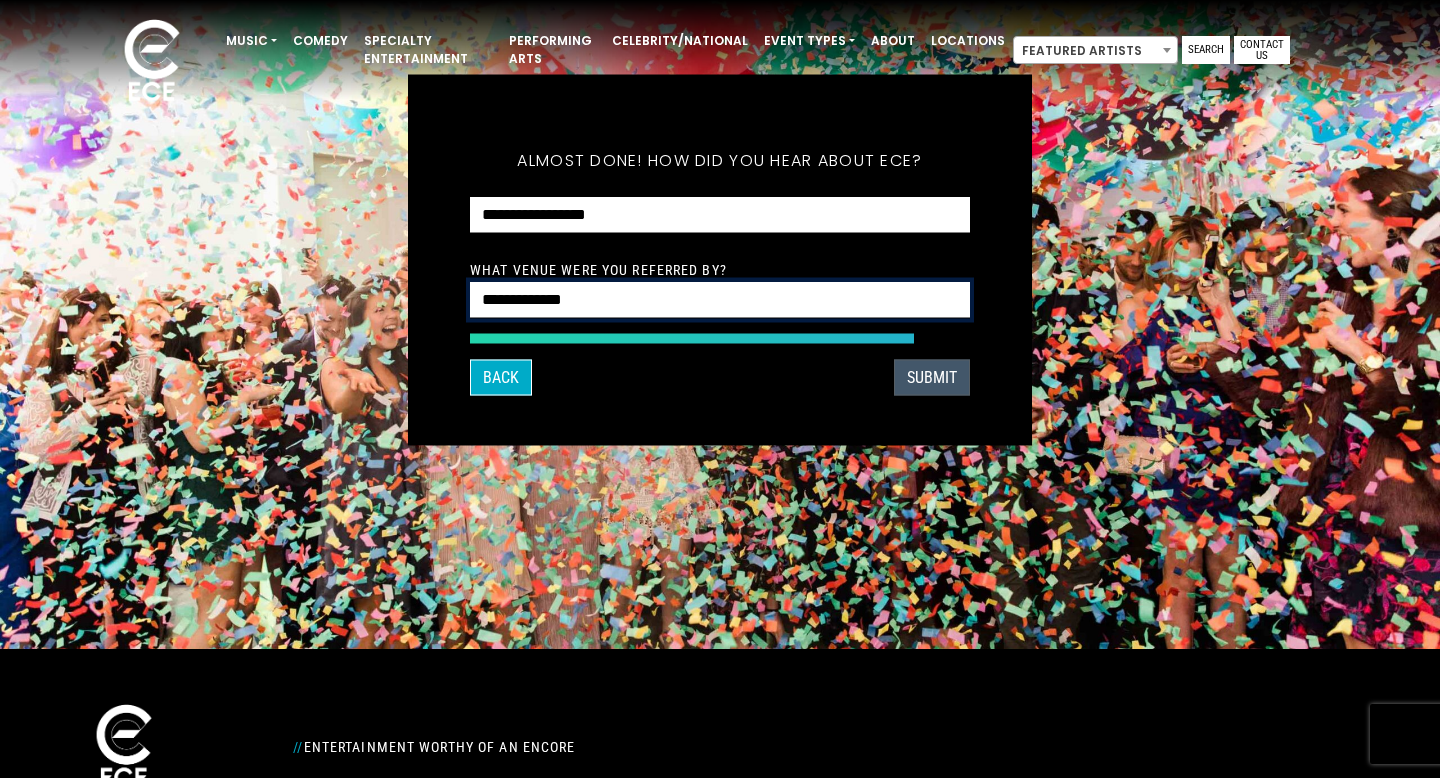 type on "**********" 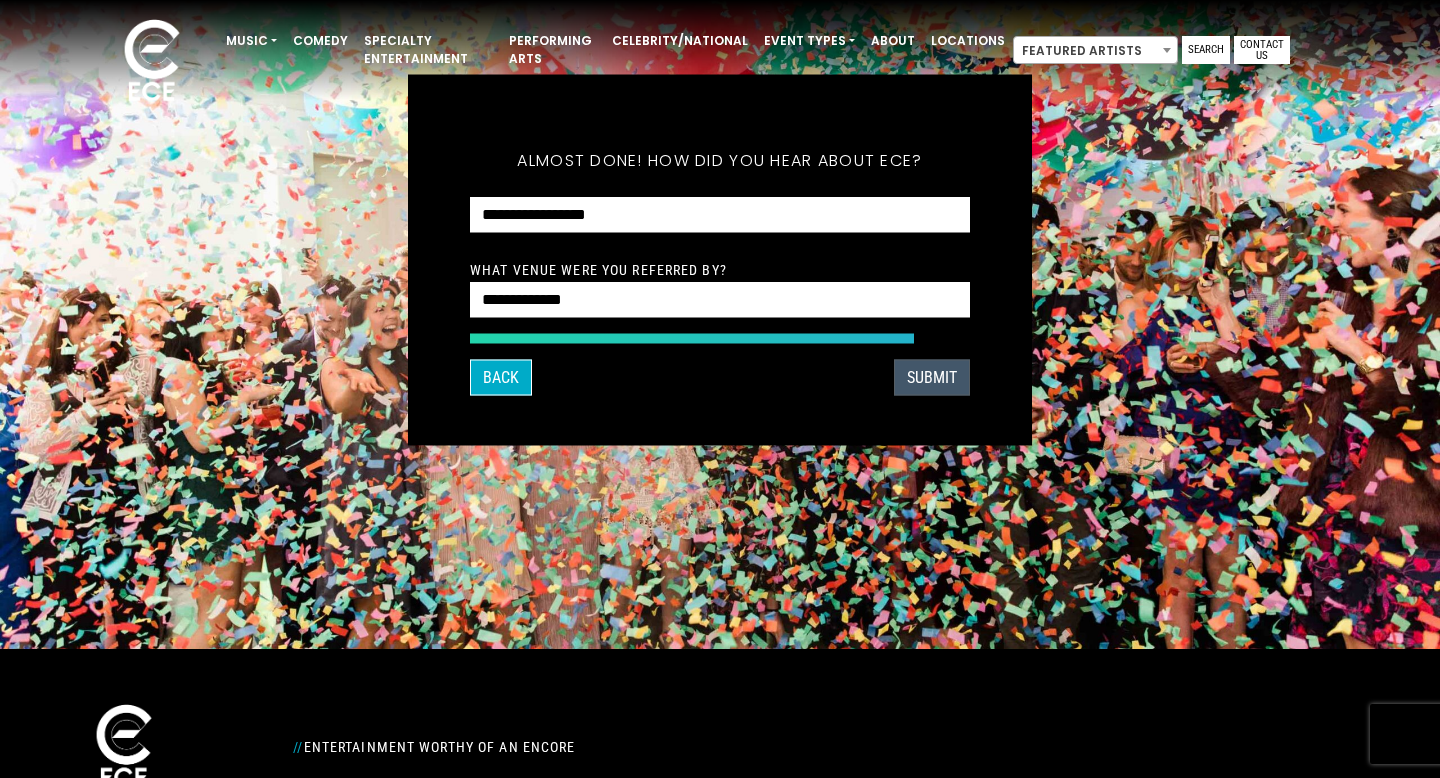 click on "SUBMIT" at bounding box center (932, 378) 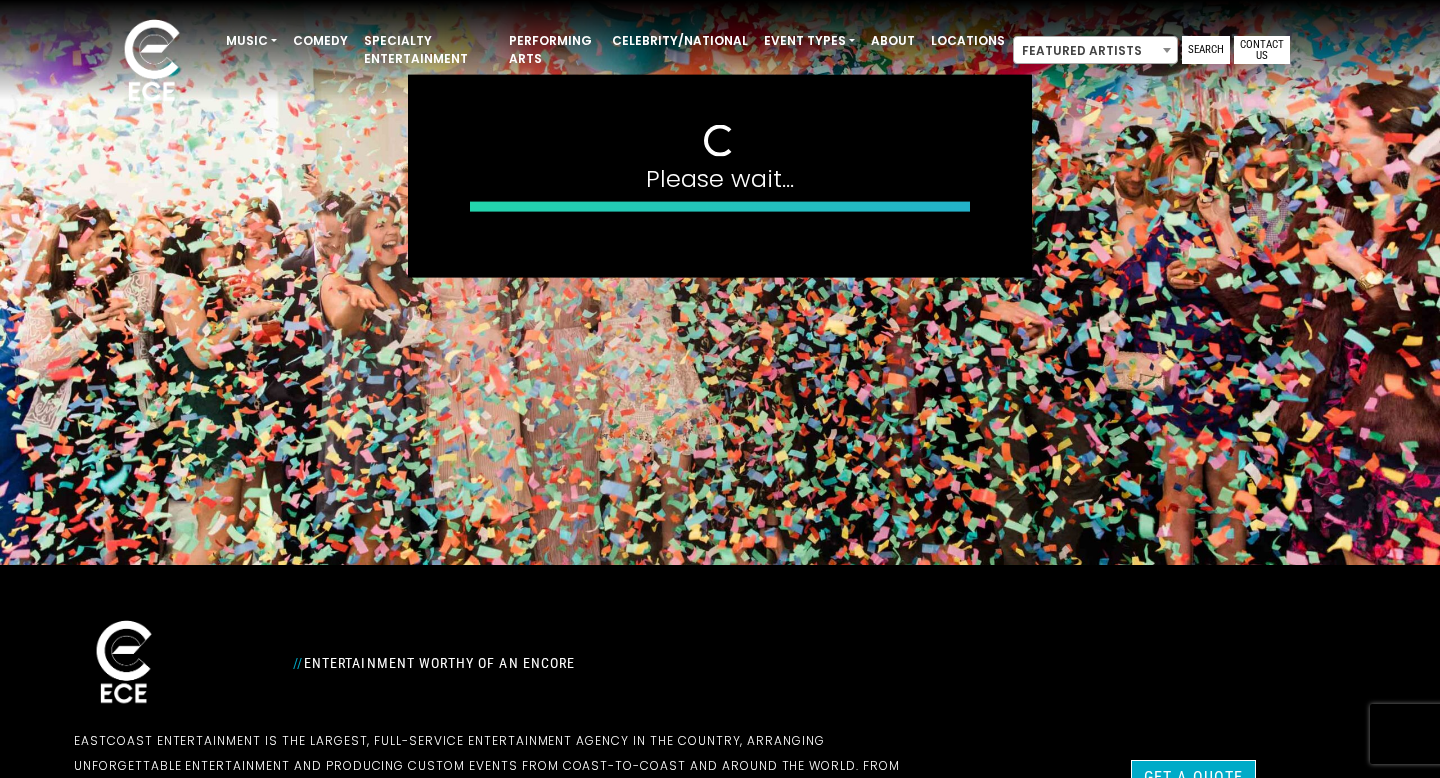 scroll, scrollTop: 219, scrollLeft: 0, axis: vertical 